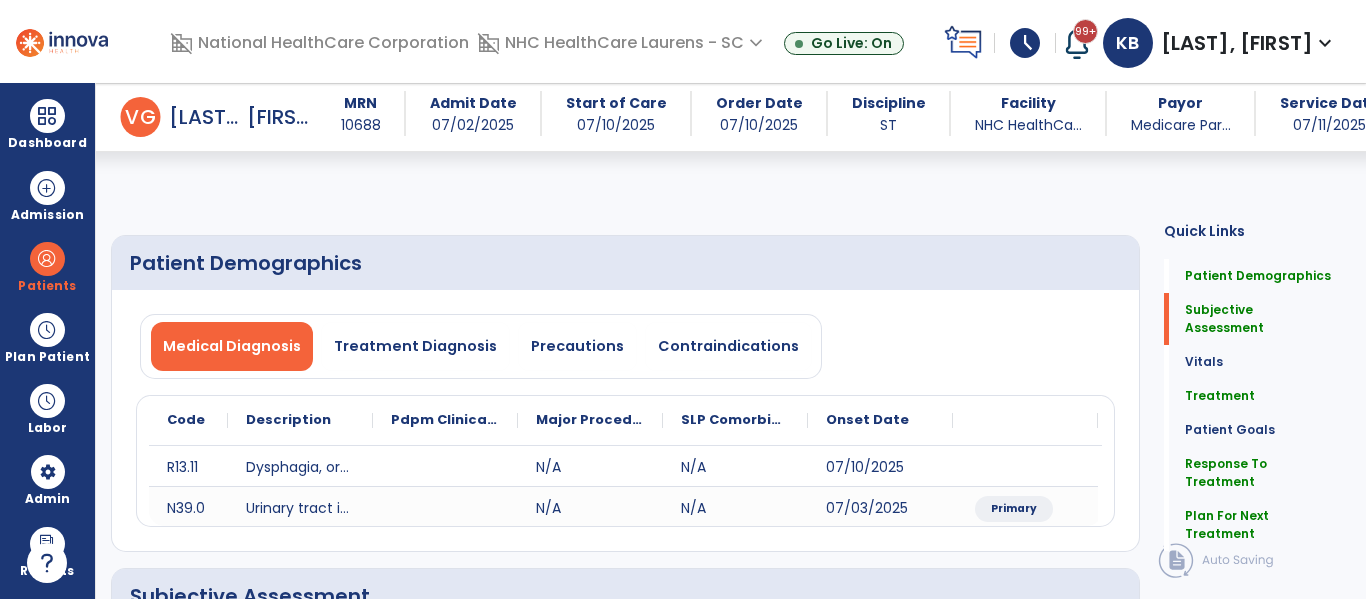 select on "*" 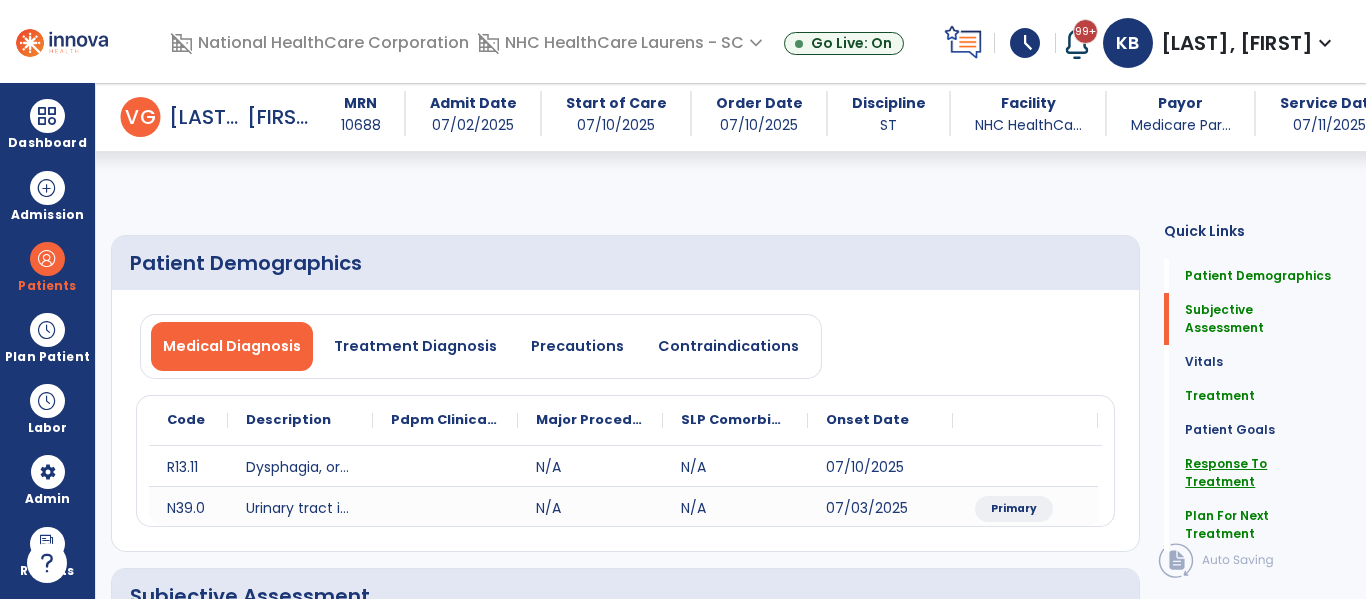scroll, scrollTop: 368, scrollLeft: 0, axis: vertical 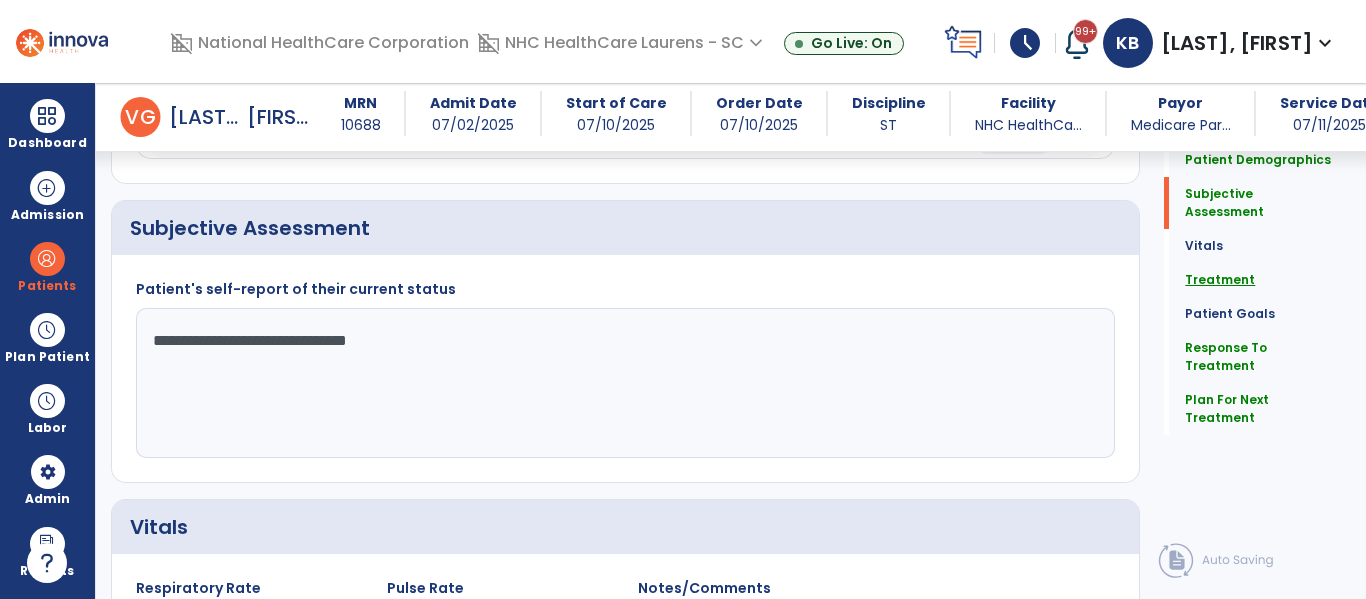 click on "Treatment" 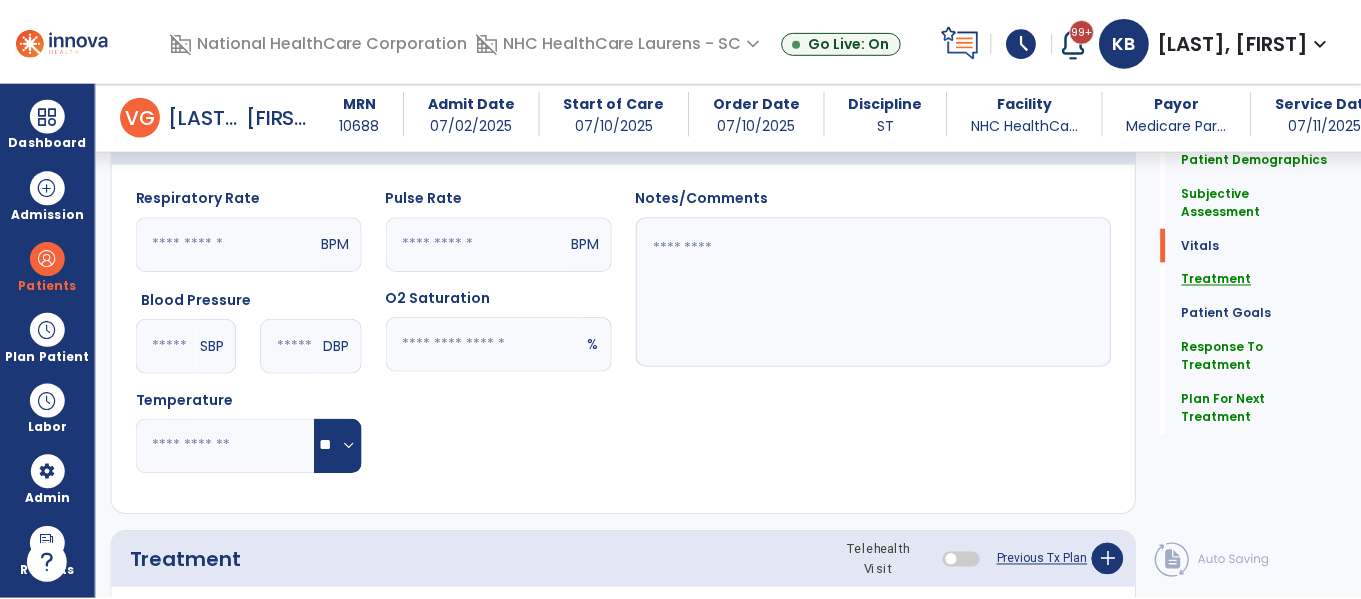 scroll, scrollTop: 1127, scrollLeft: 0, axis: vertical 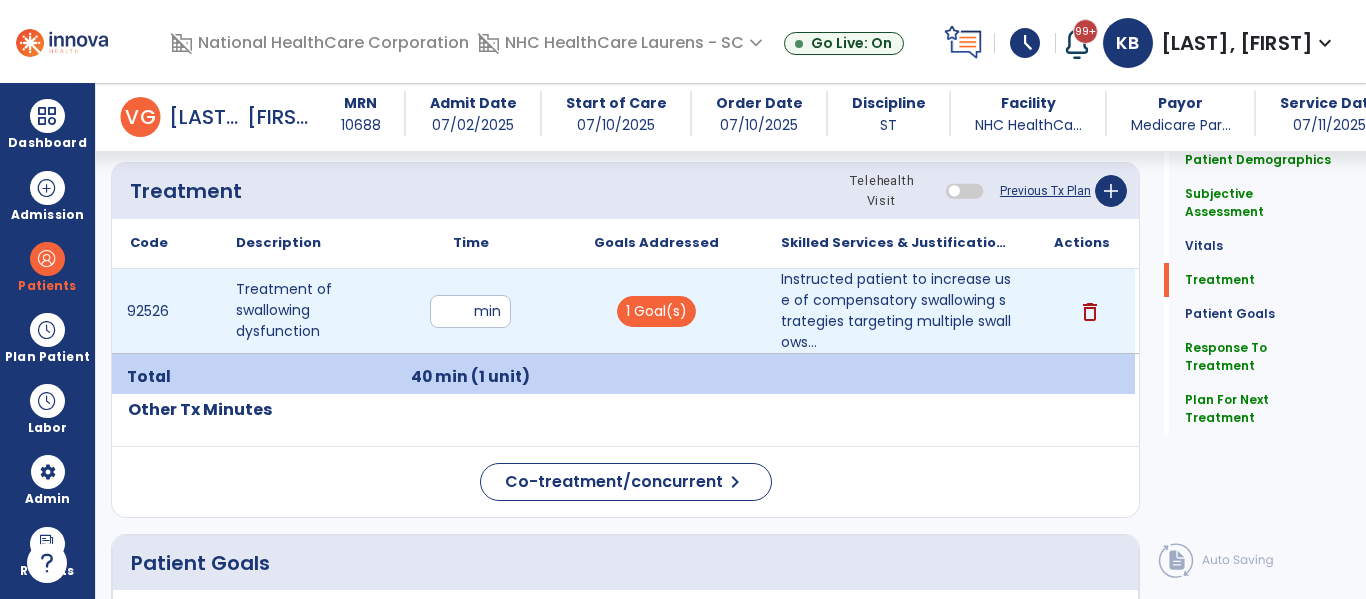click on "**" at bounding box center (470, 311) 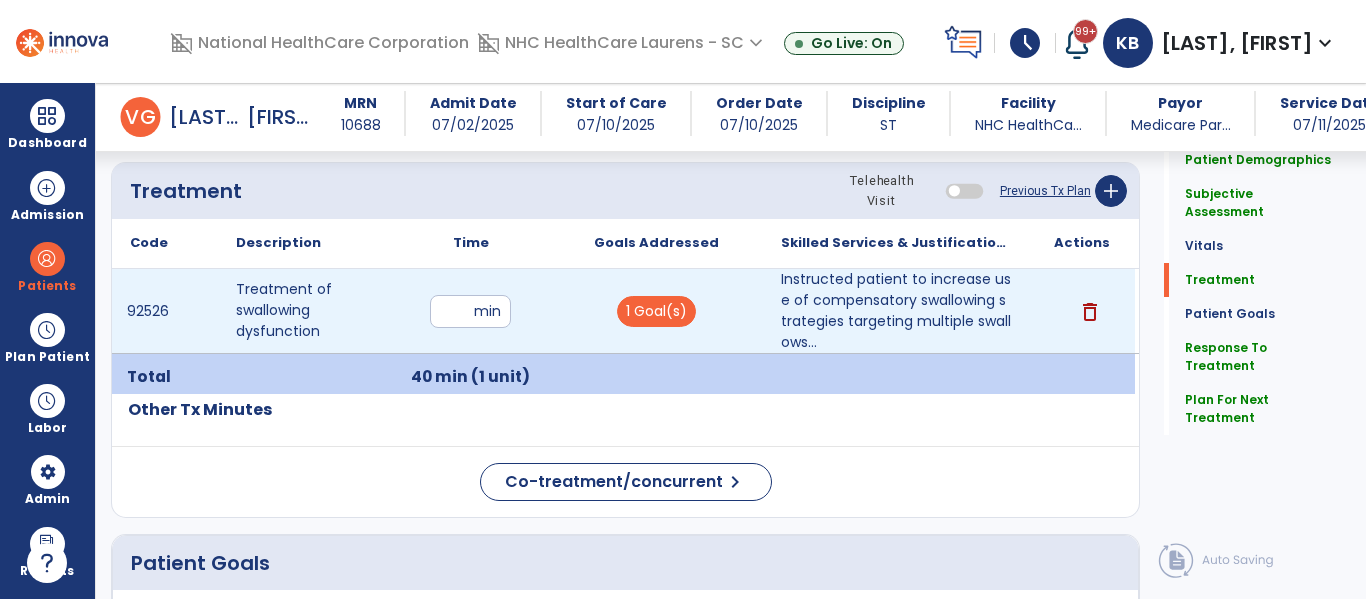 type on "**" 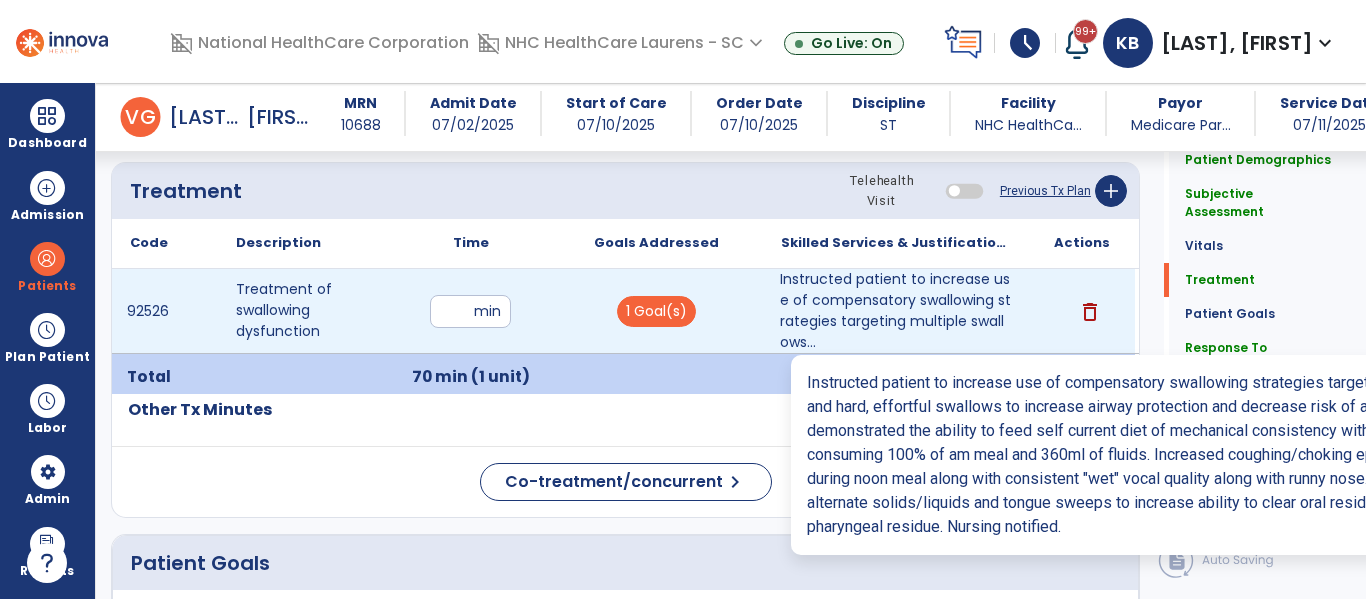 click on "Instructed patient to increase use of compensatory swallowing strategies targeting multiple swallows..." at bounding box center [896, 311] 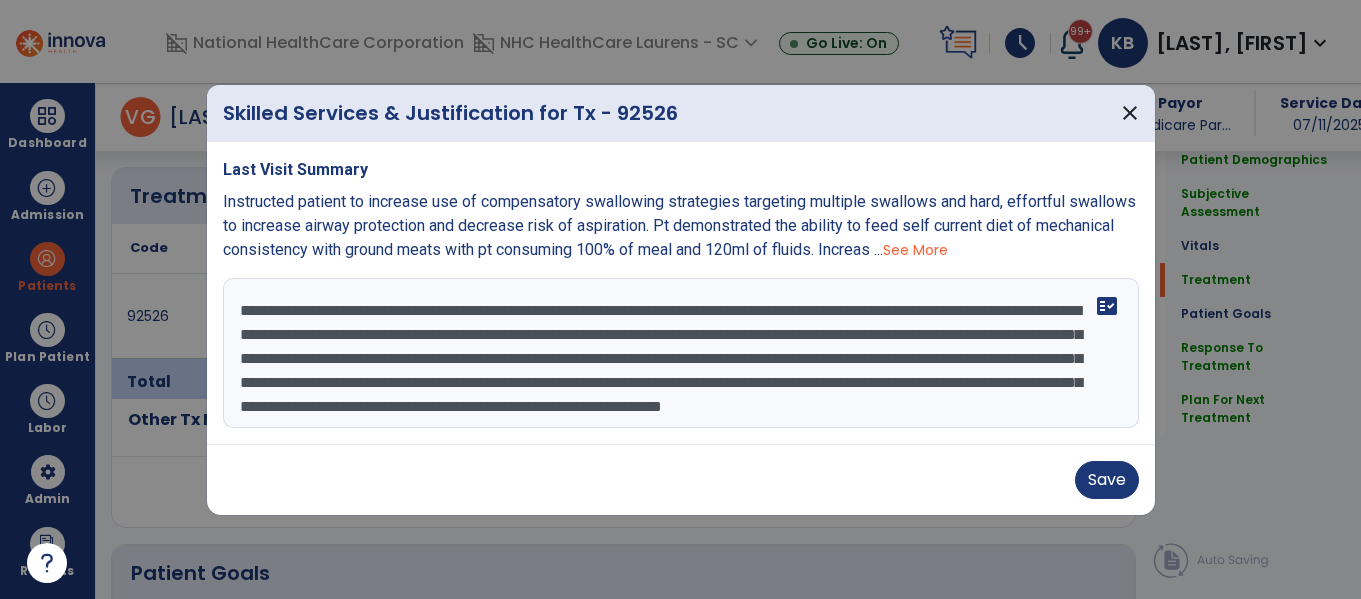 scroll, scrollTop: 1127, scrollLeft: 0, axis: vertical 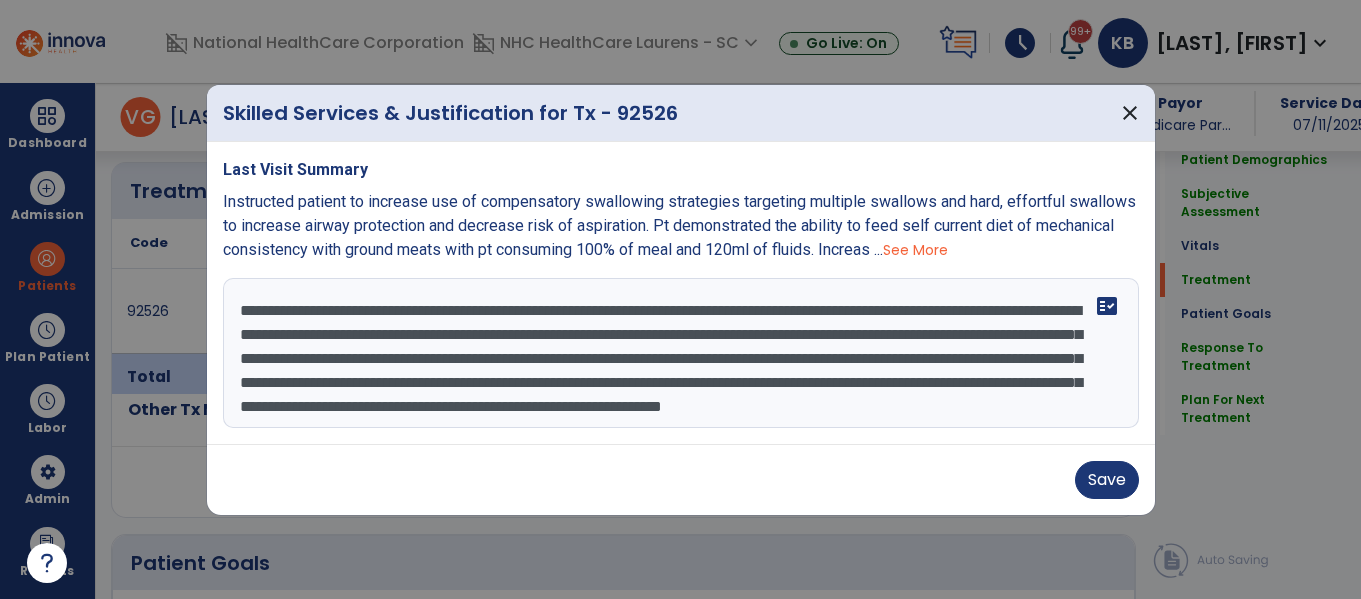 click on "**********" at bounding box center [681, 353] 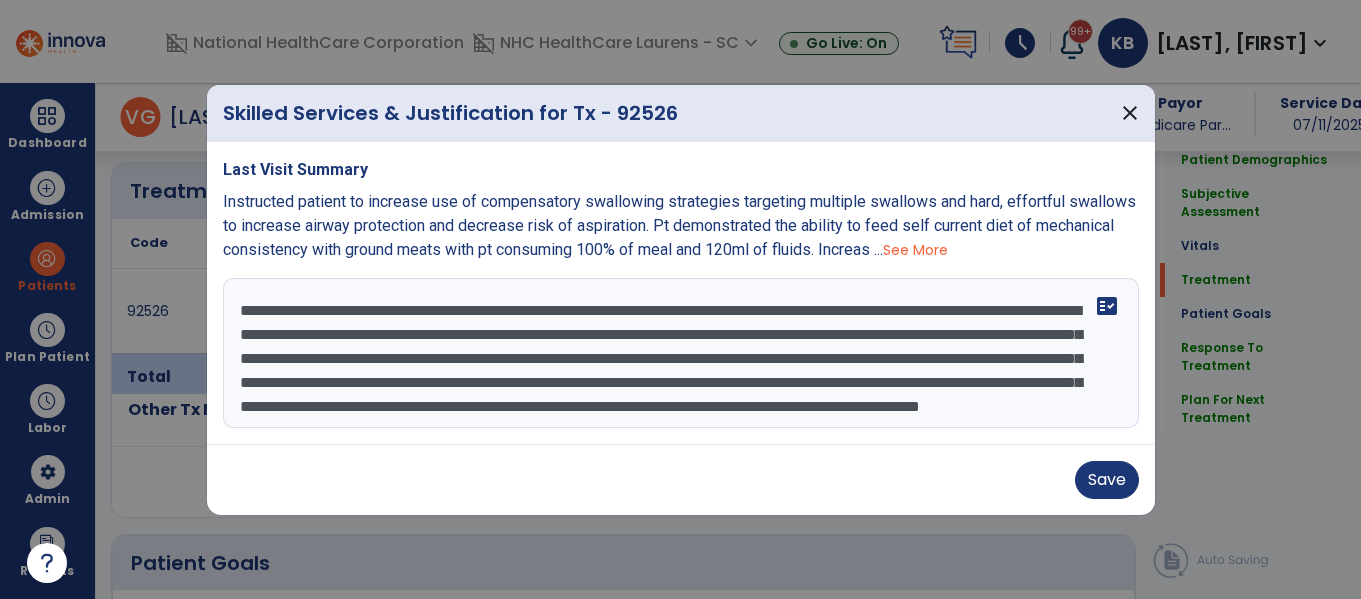 click on "**********" at bounding box center [681, 353] 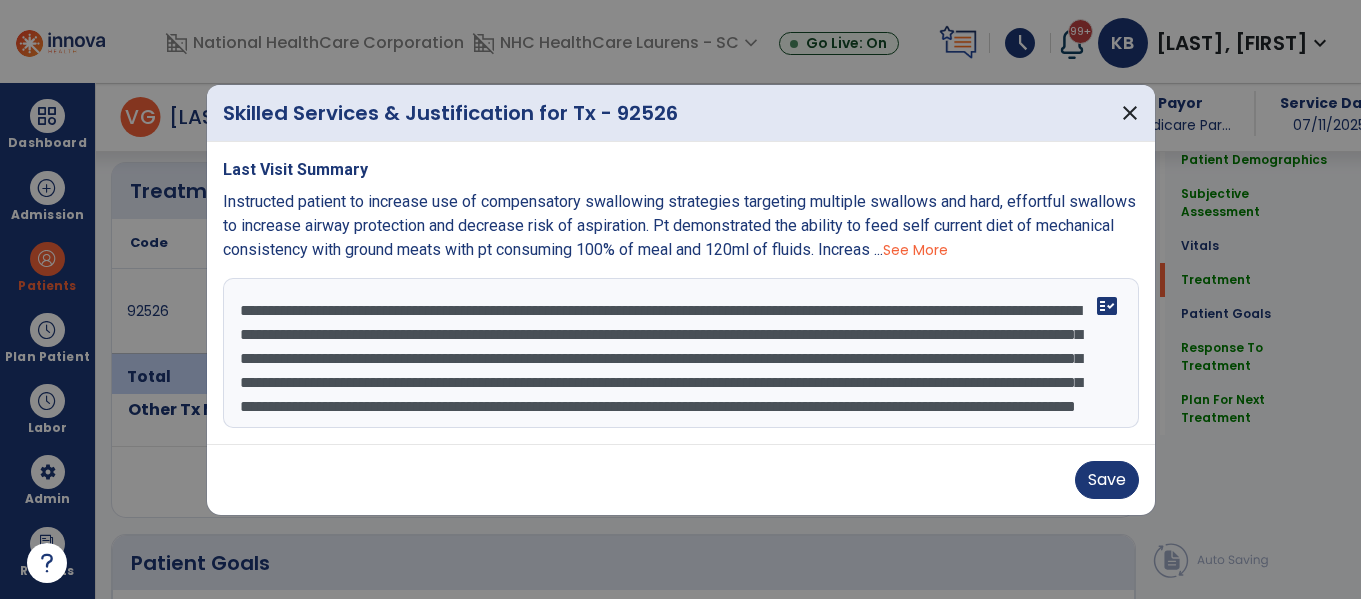 scroll, scrollTop: 48, scrollLeft: 0, axis: vertical 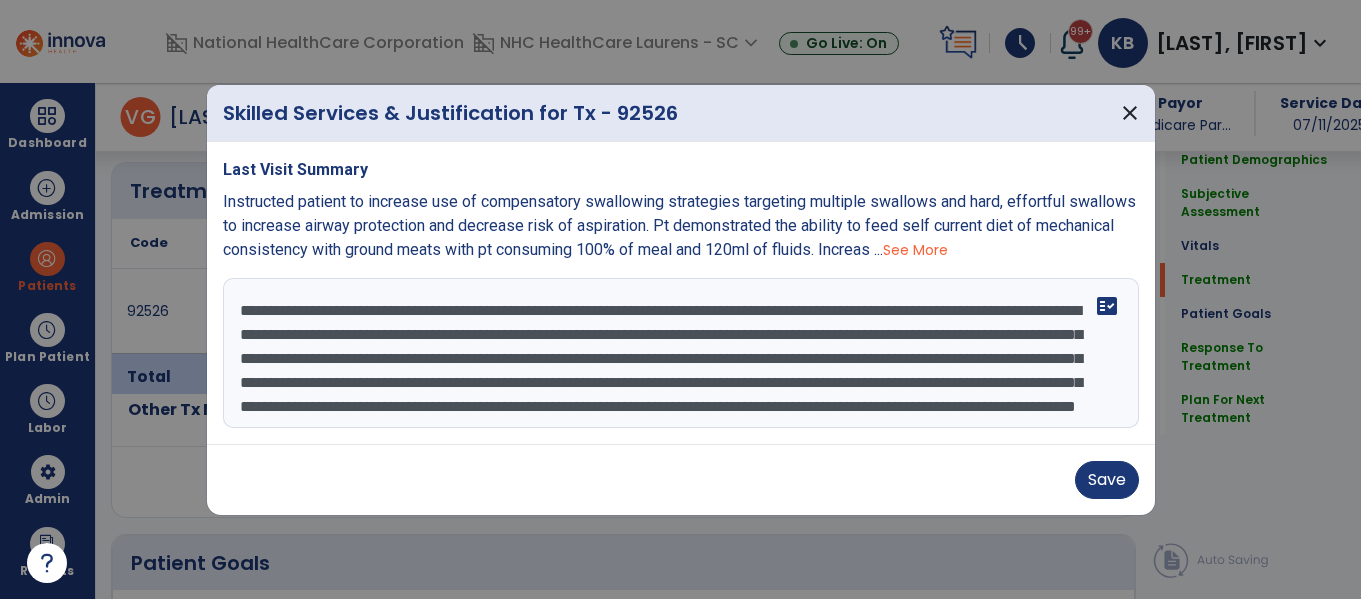 click on "**********" at bounding box center (681, 353) 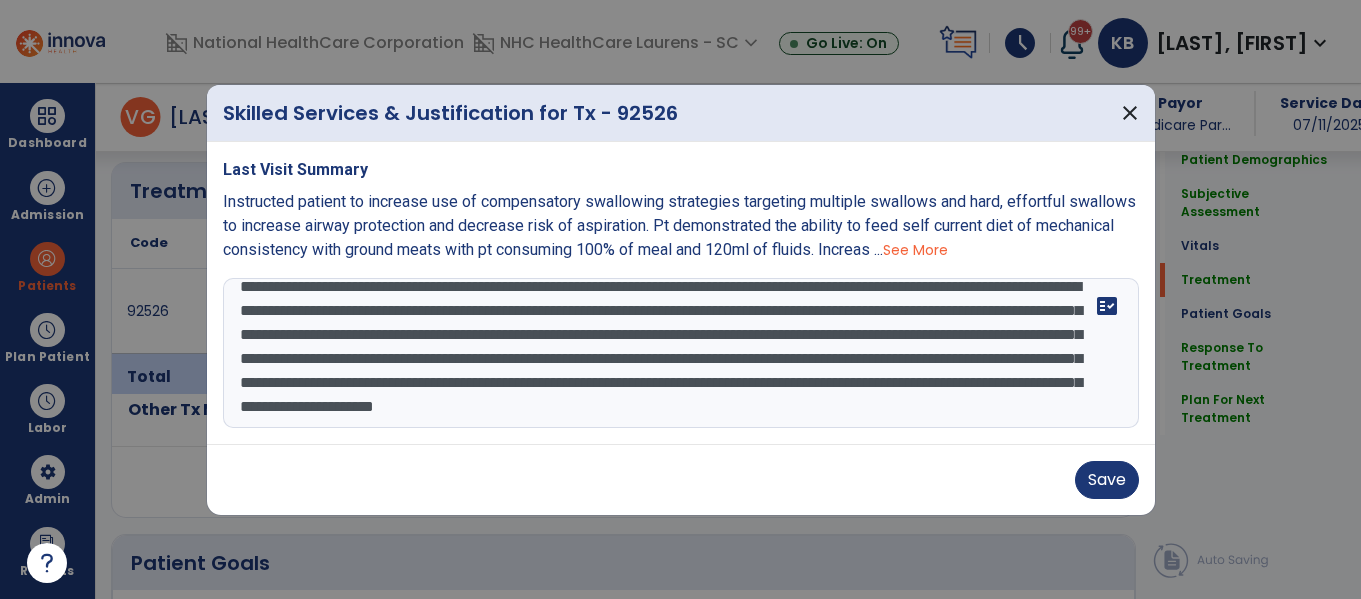 scroll, scrollTop: 72, scrollLeft: 0, axis: vertical 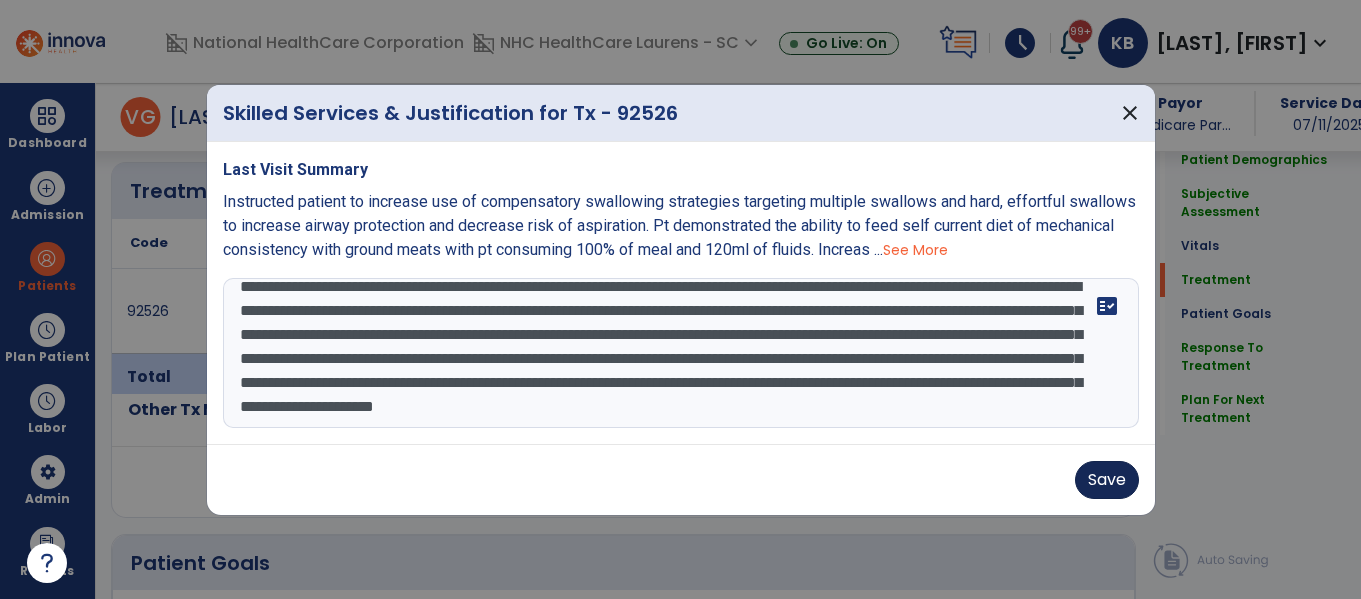 type on "**********" 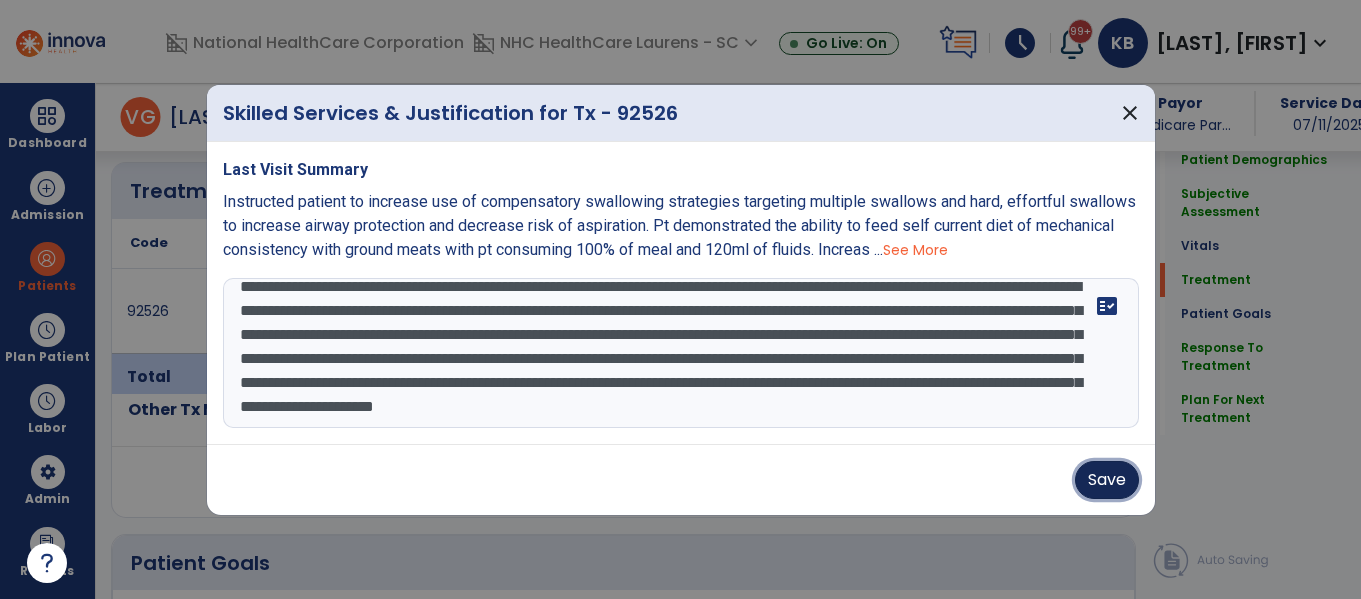 click on "Save" at bounding box center [1107, 480] 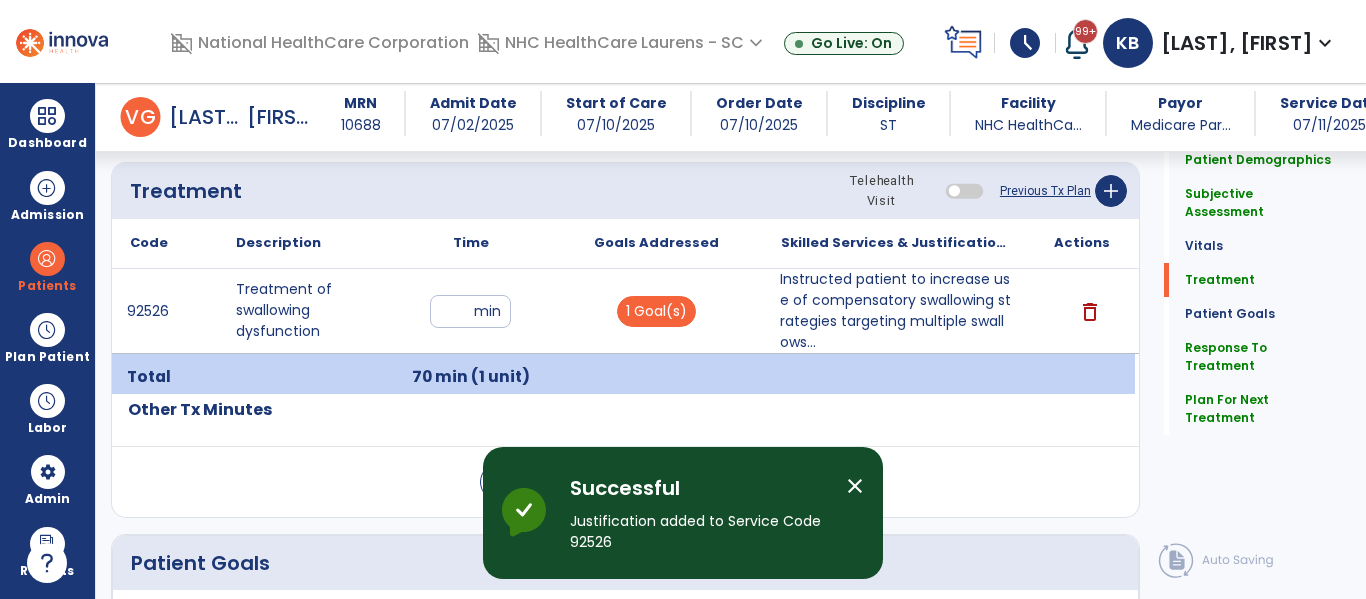 click on "arrow_back   Daily Note   arrow_back      V  G  [LAST],   [FIRST] MRN [NUMBER] Admit Date [DATE] Start of Care [DATE] Order Date [DATE] Discipline ST Facility NHC HealthCa... Payor Medicare Par... Service Date [DATE] Patient Demographics  Medical Diagnosis   Treatment Diagnosis   Precautions   Contraindications
Code
Description" at bounding box center (731, 341) 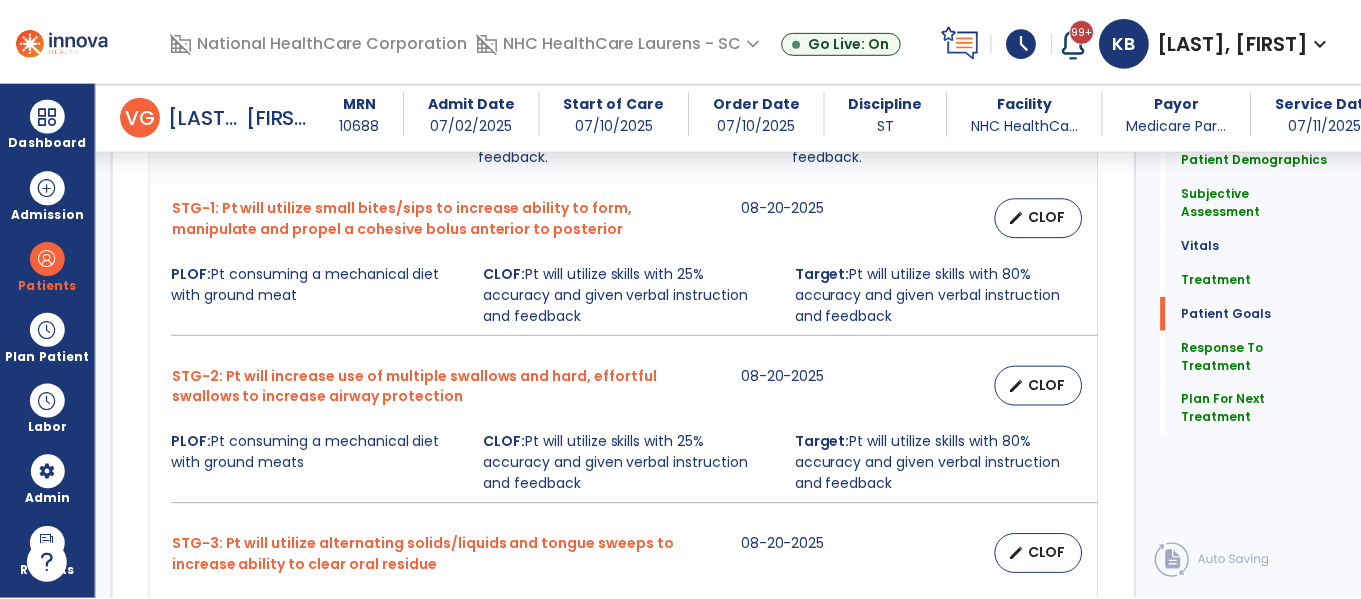 scroll, scrollTop: 2519, scrollLeft: 0, axis: vertical 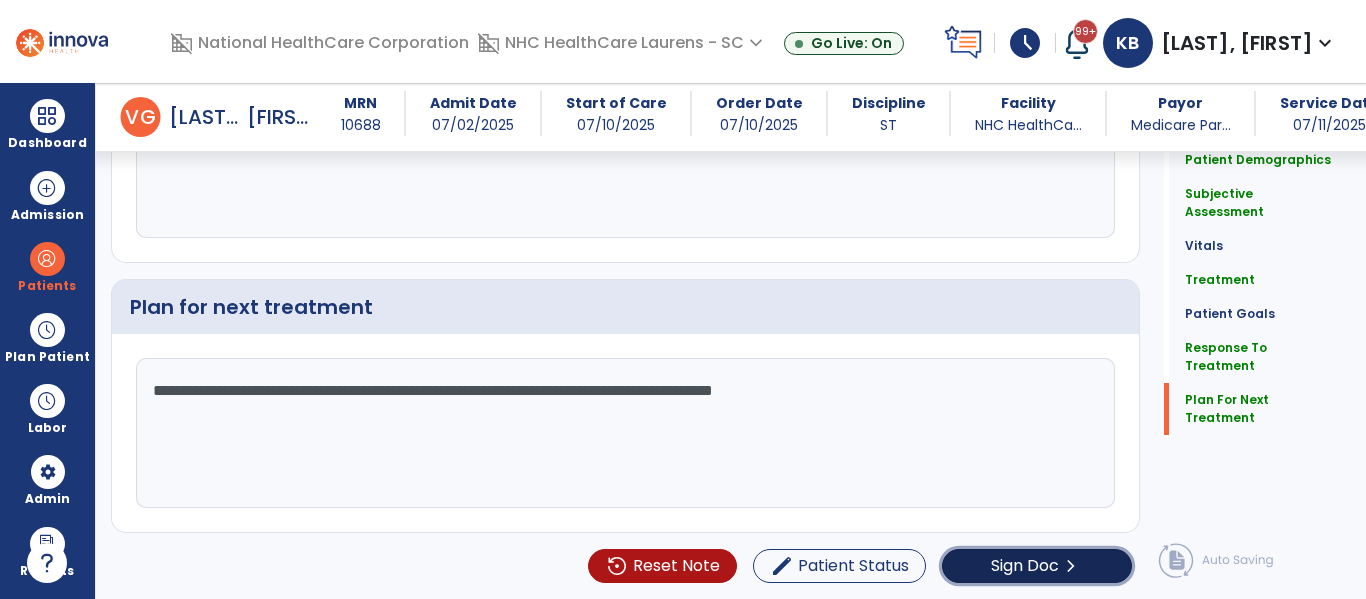 click on "chevron_right" 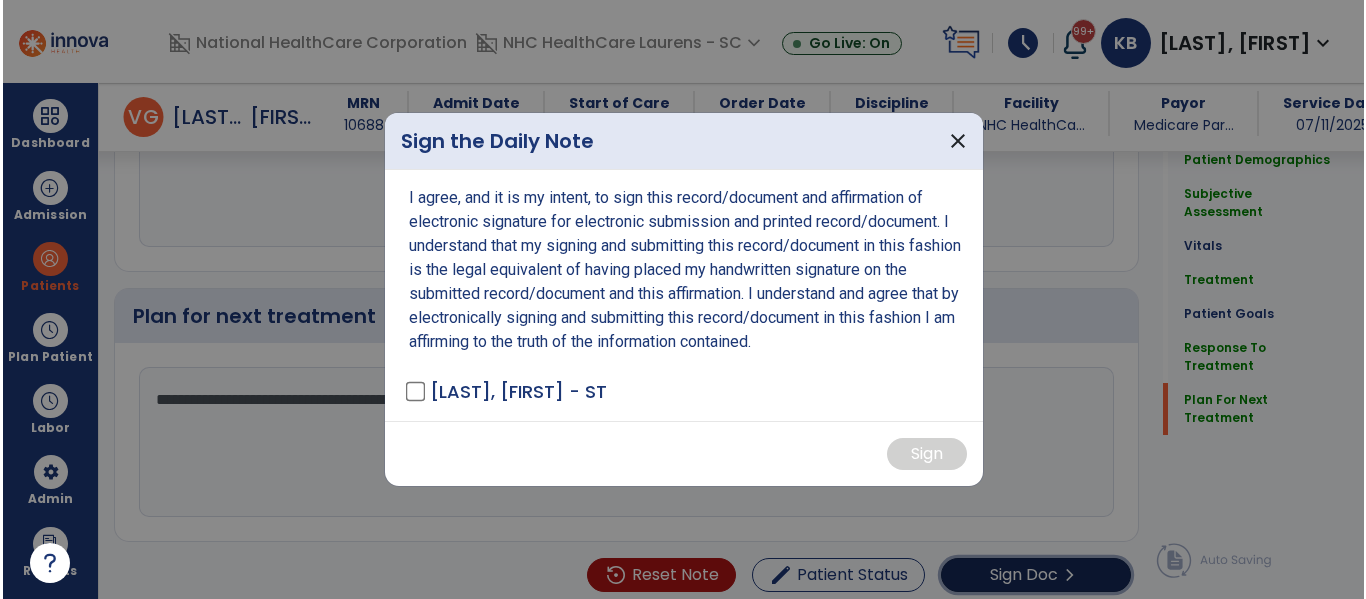 scroll, scrollTop: 2519, scrollLeft: 0, axis: vertical 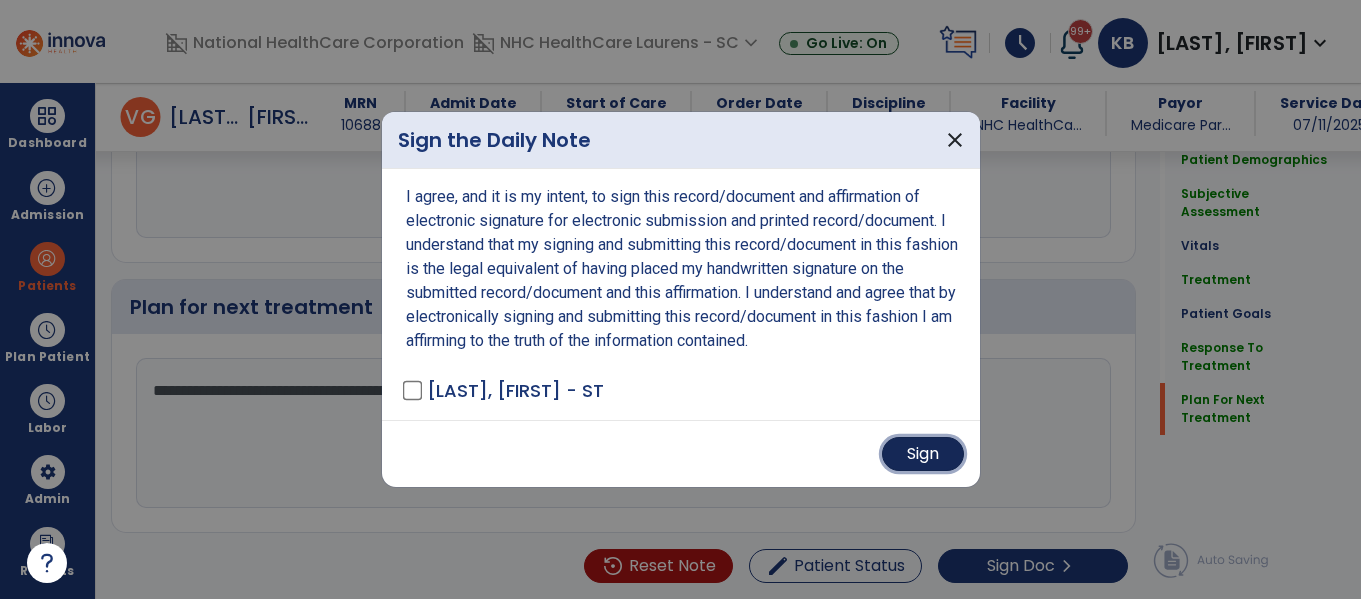 click on "Sign" at bounding box center (923, 454) 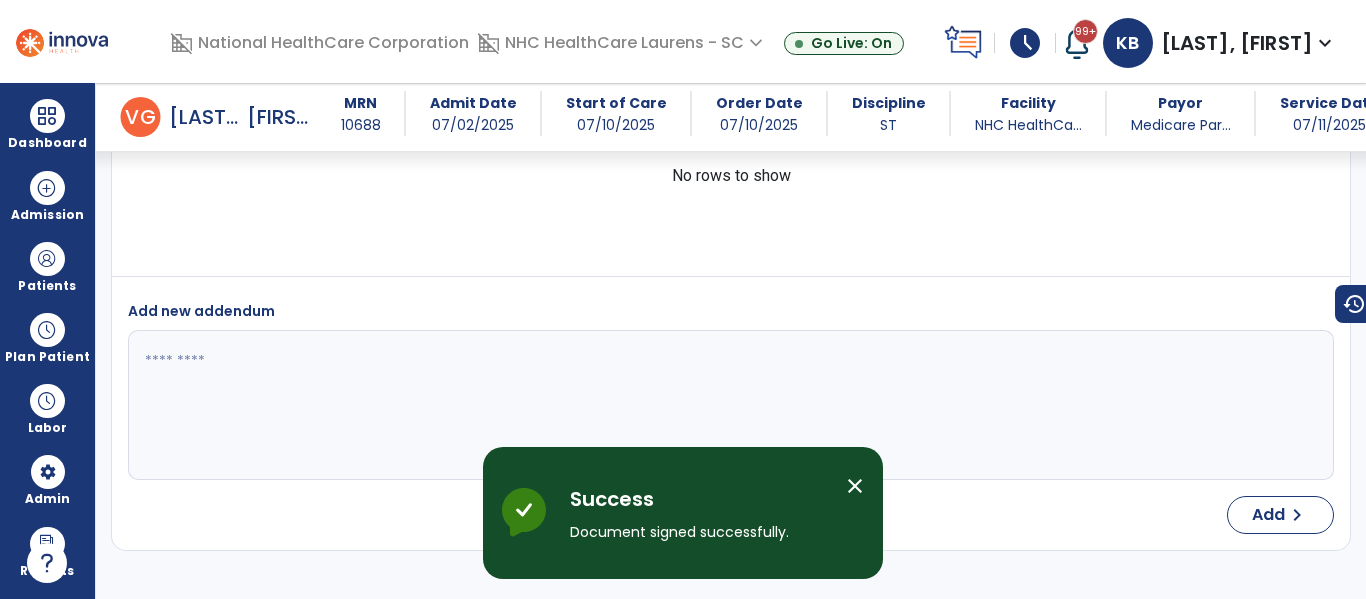 scroll, scrollTop: 3853, scrollLeft: 0, axis: vertical 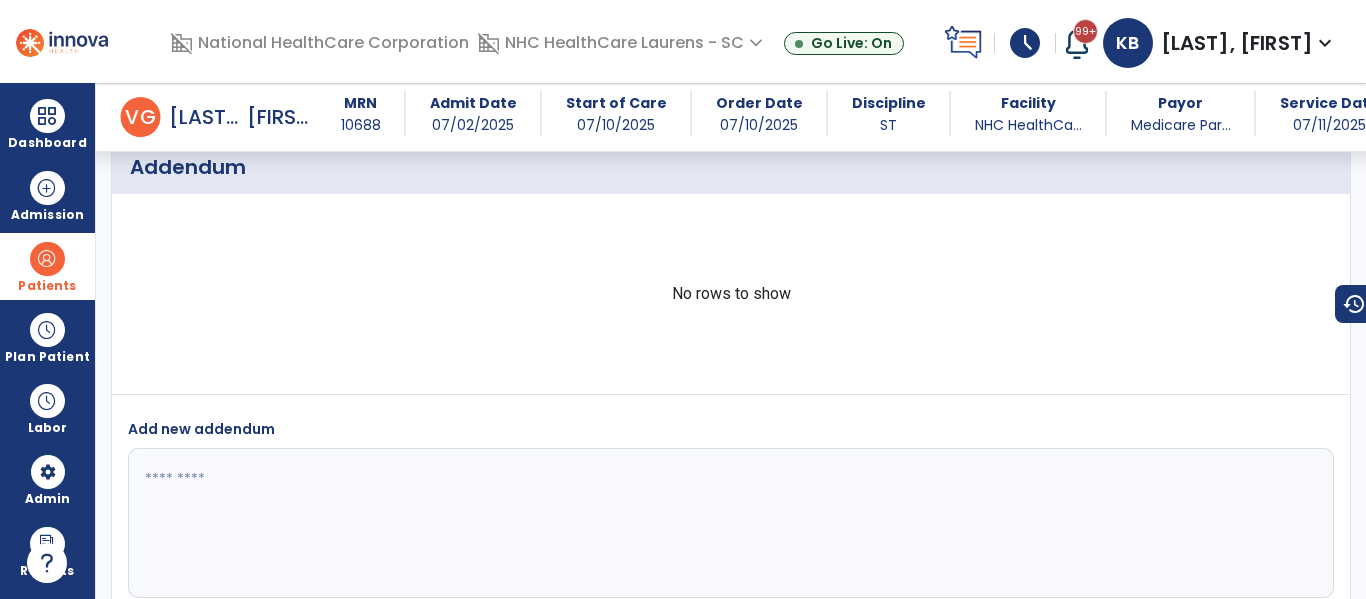 click at bounding box center (47, 259) 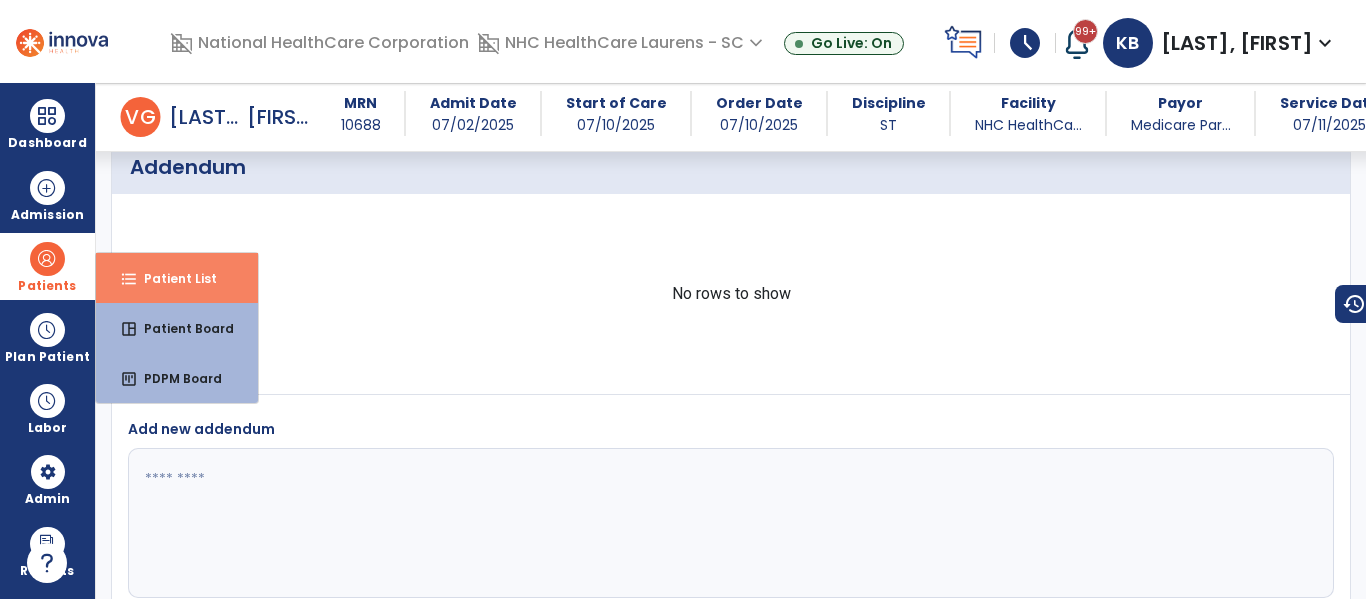 click on "Patient List" at bounding box center [172, 278] 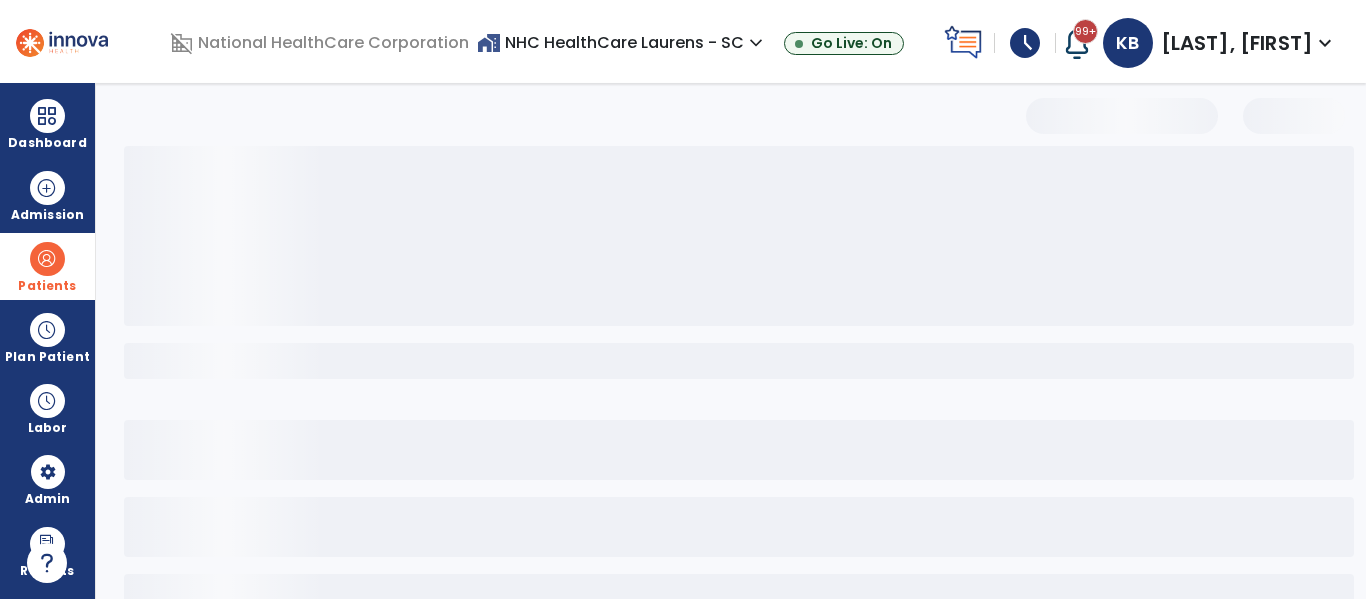 scroll, scrollTop: 144, scrollLeft: 0, axis: vertical 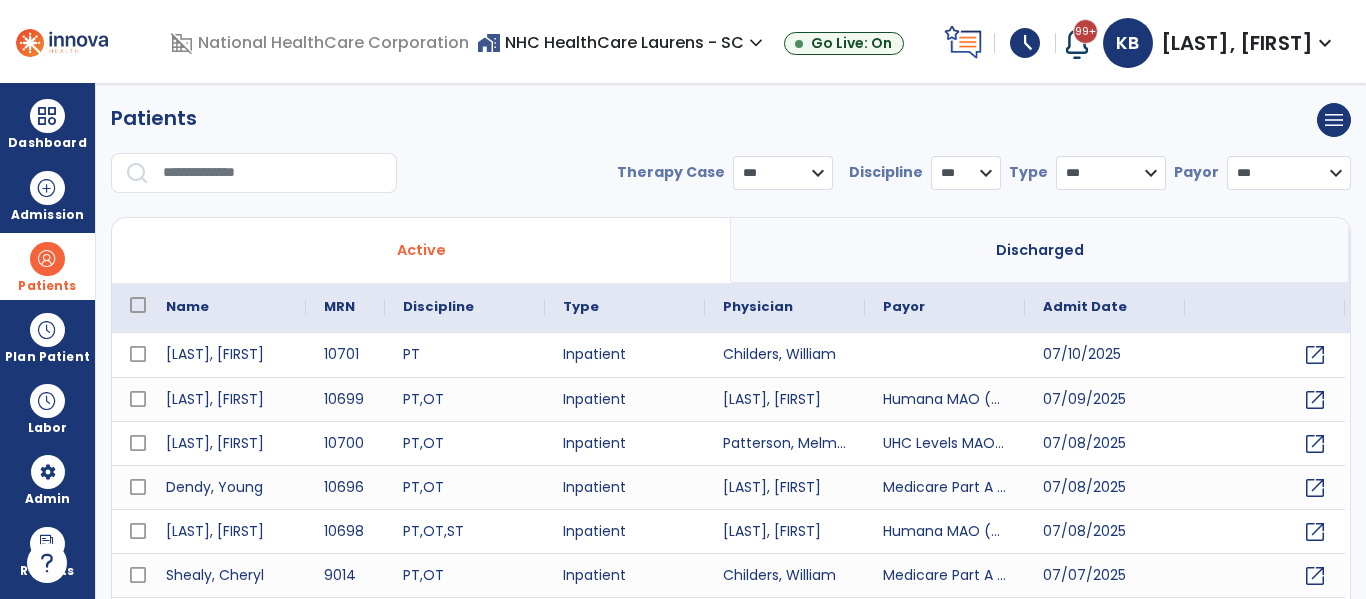 click at bounding box center [273, 173] 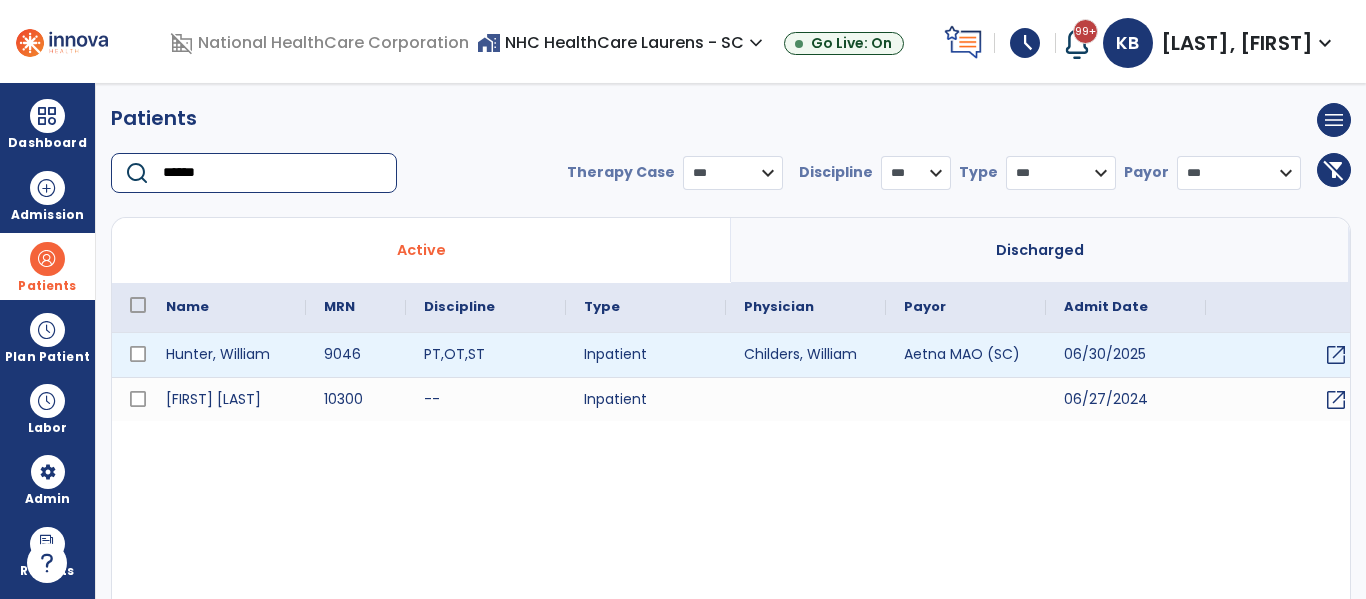 type on "******" 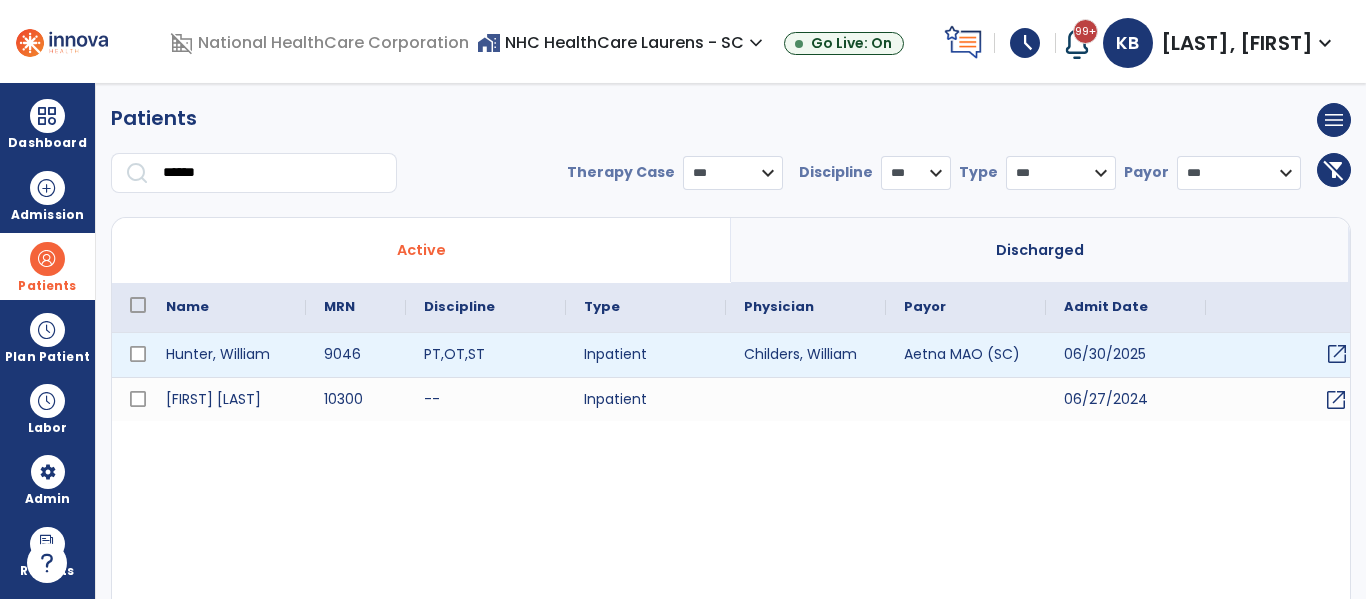click on "open_in_new" at bounding box center [1337, 354] 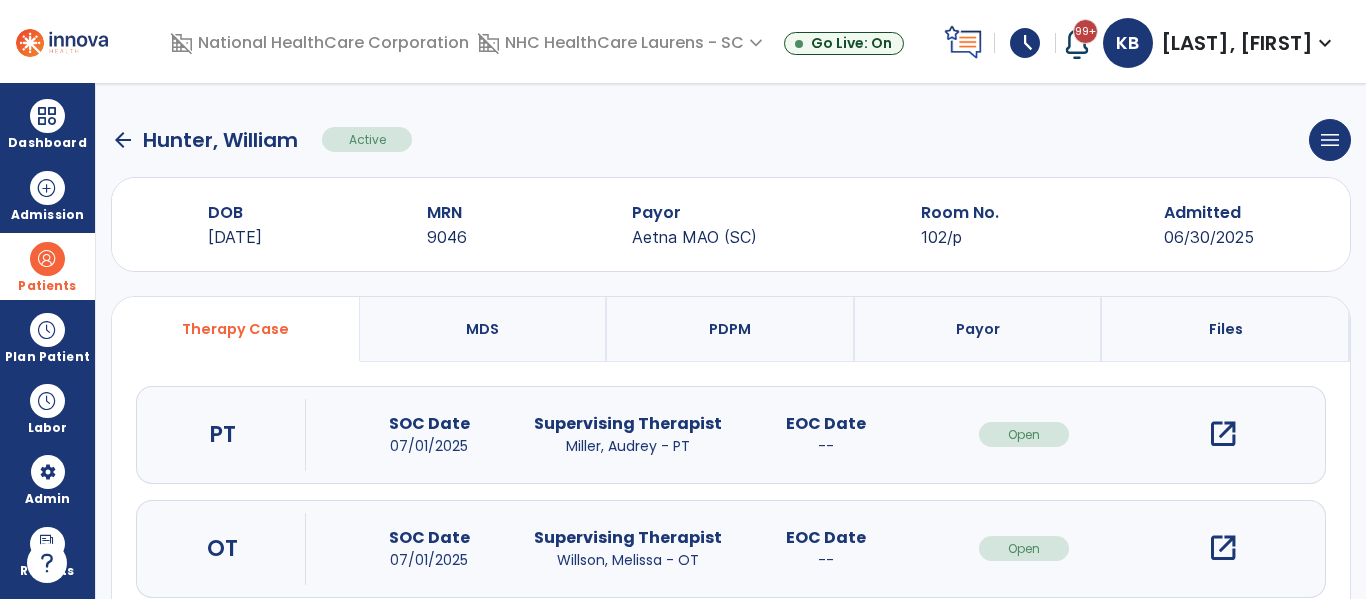 drag, startPoint x: 1359, startPoint y: 258, endPoint x: 1365, endPoint y: 383, distance: 125.14392 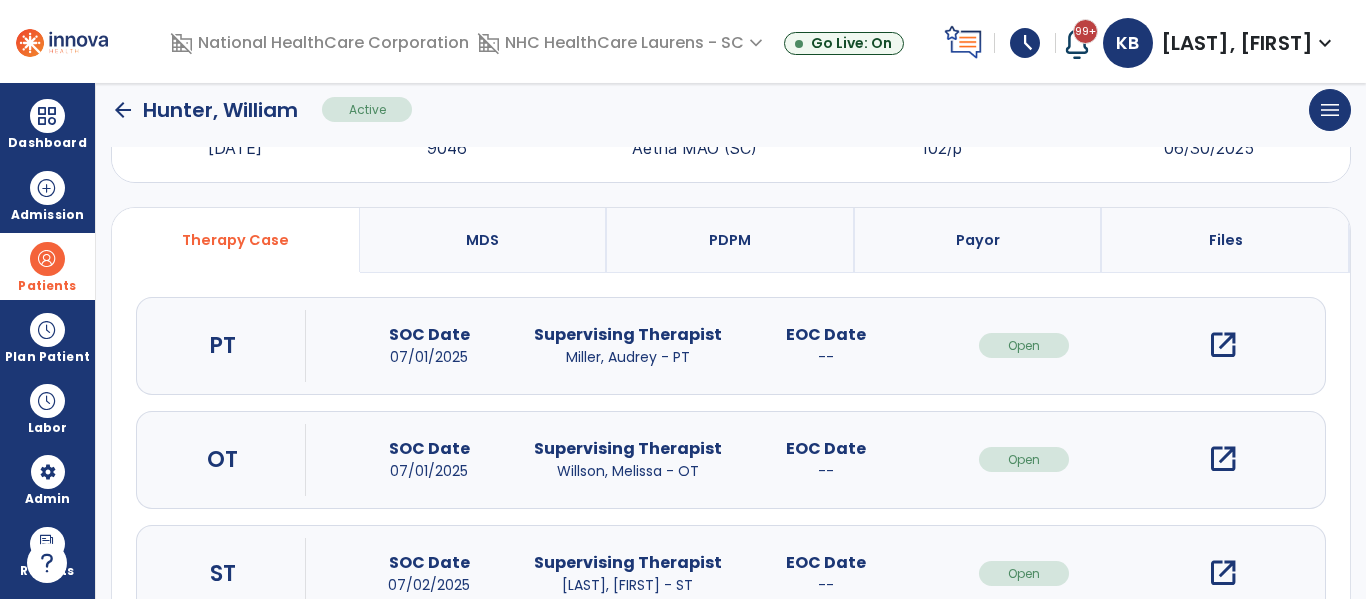 scroll, scrollTop: 162, scrollLeft: 0, axis: vertical 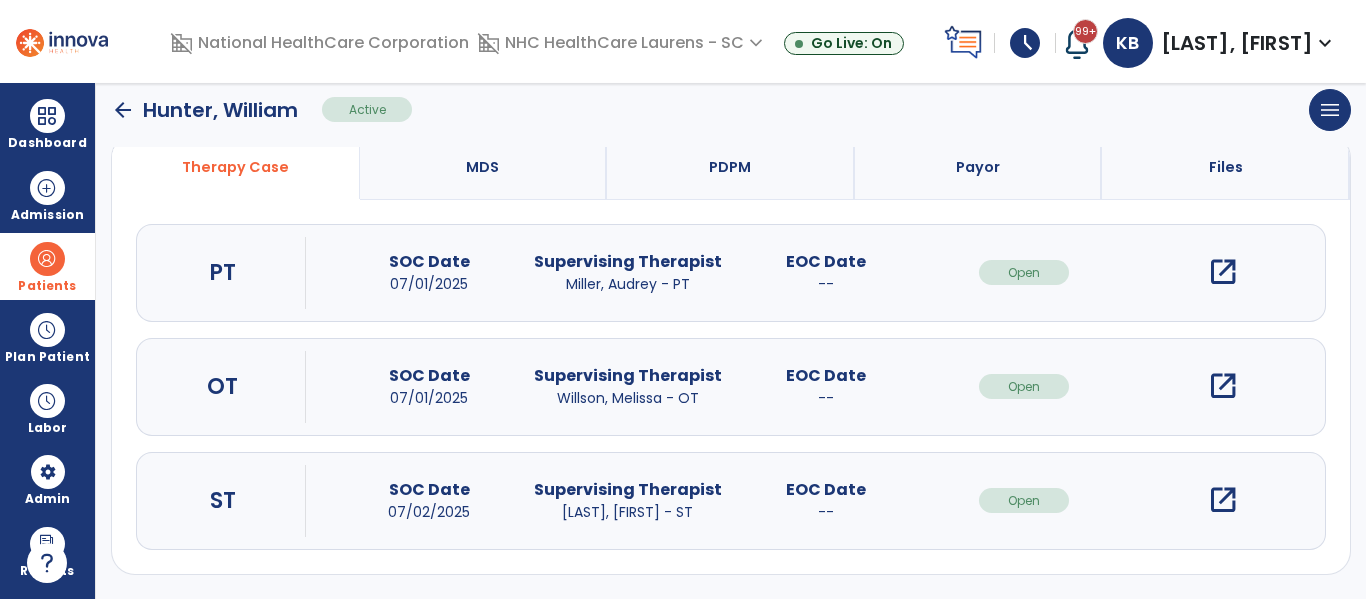 click on "PT SOC Date 07/01/2025 Supervising Therapist Miller, Audrey - PT EOC Date -- Open open_in_new OT SOC Date 07/01/2025 Supervising Therapist Willson, Melissa - OT EOC Date -- Open open_in_new ST SOC Date 07/02/2025 Supervising Therapist Brown, Kenya - ST EOC Date -- Open open_in_new" 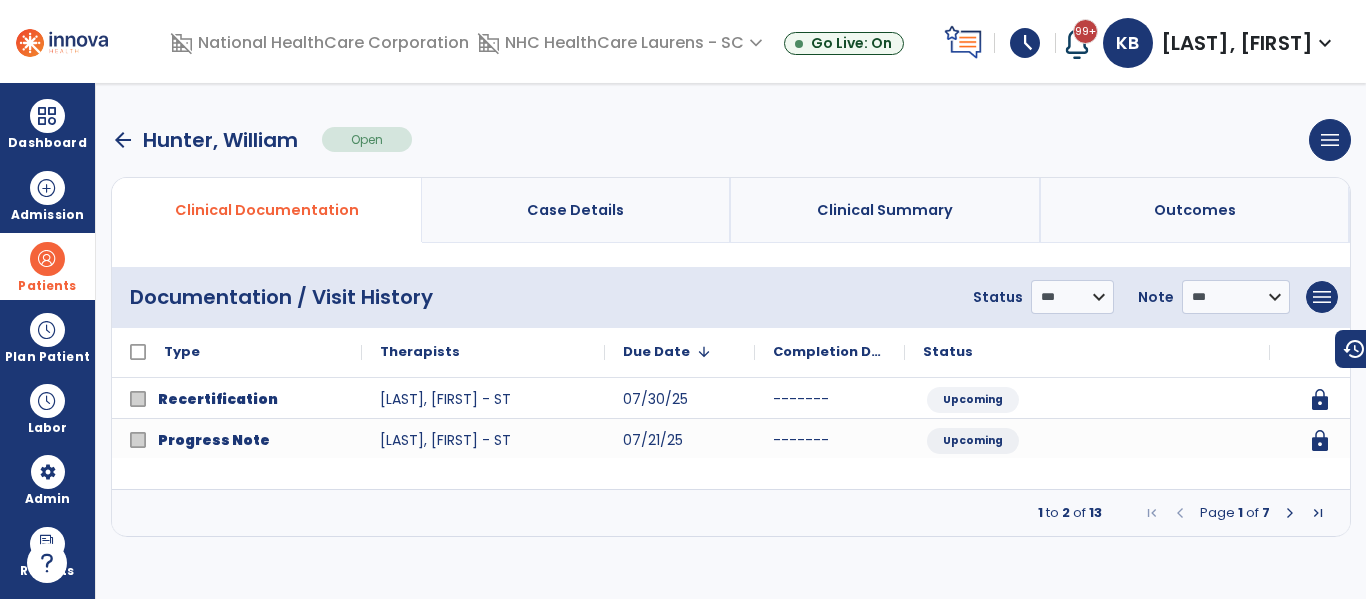 click at bounding box center (1290, 513) 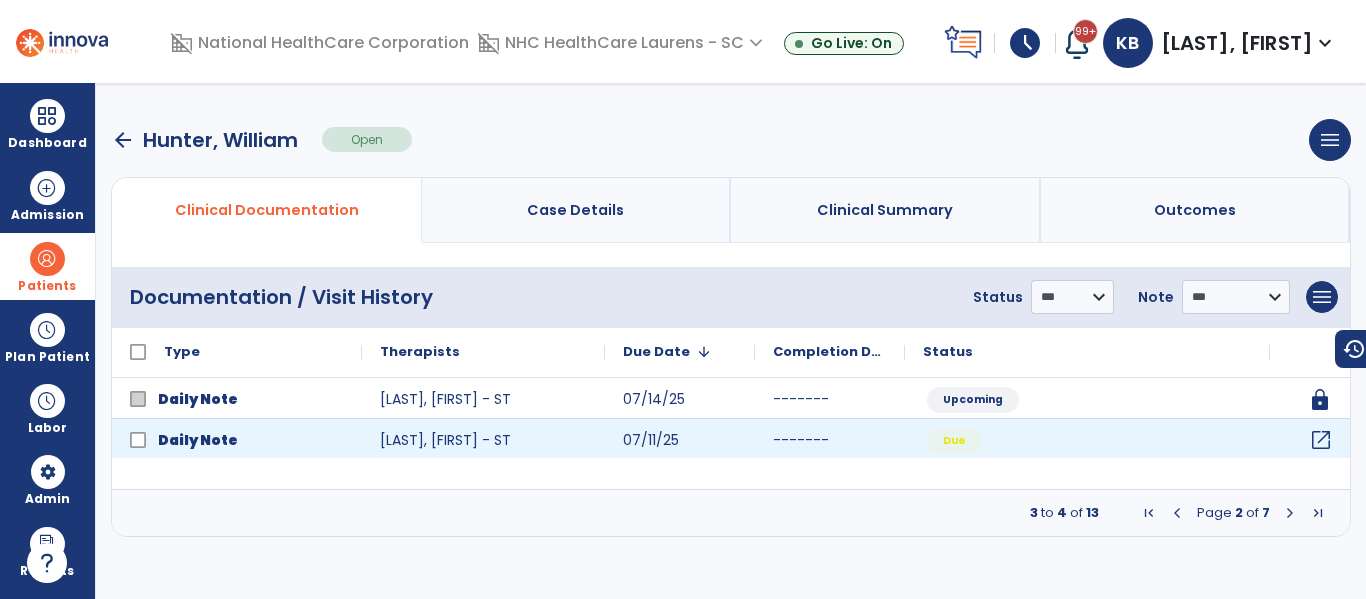 click on "open_in_new" 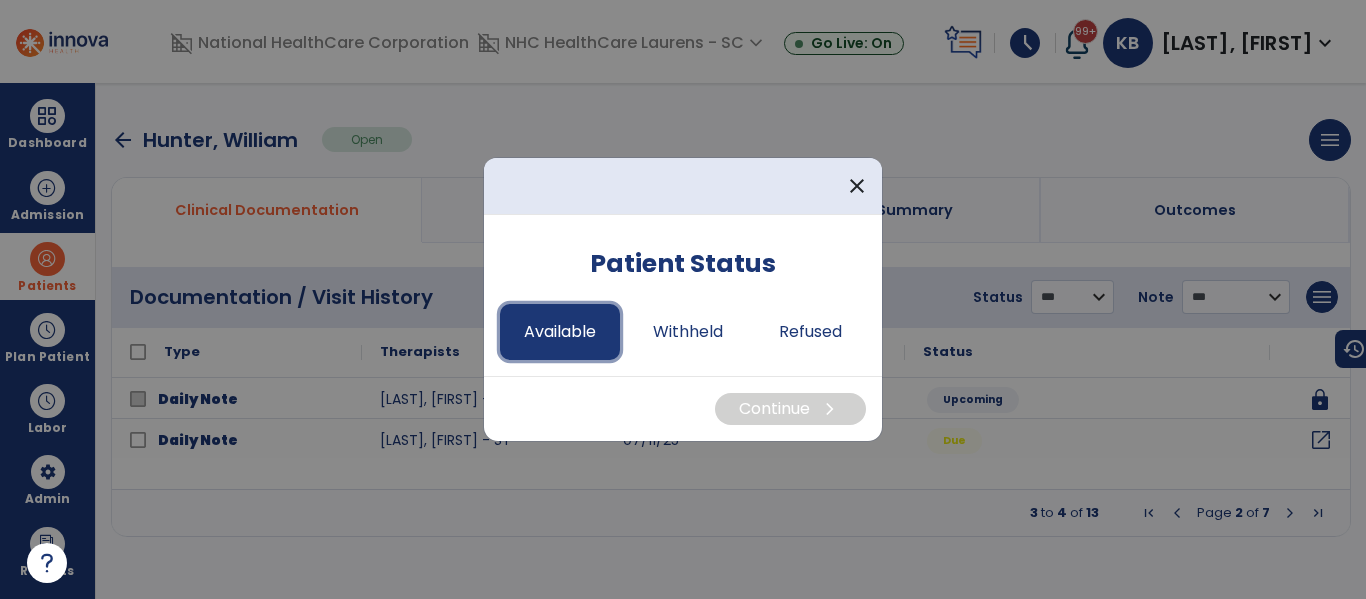 click on "Available" at bounding box center [560, 332] 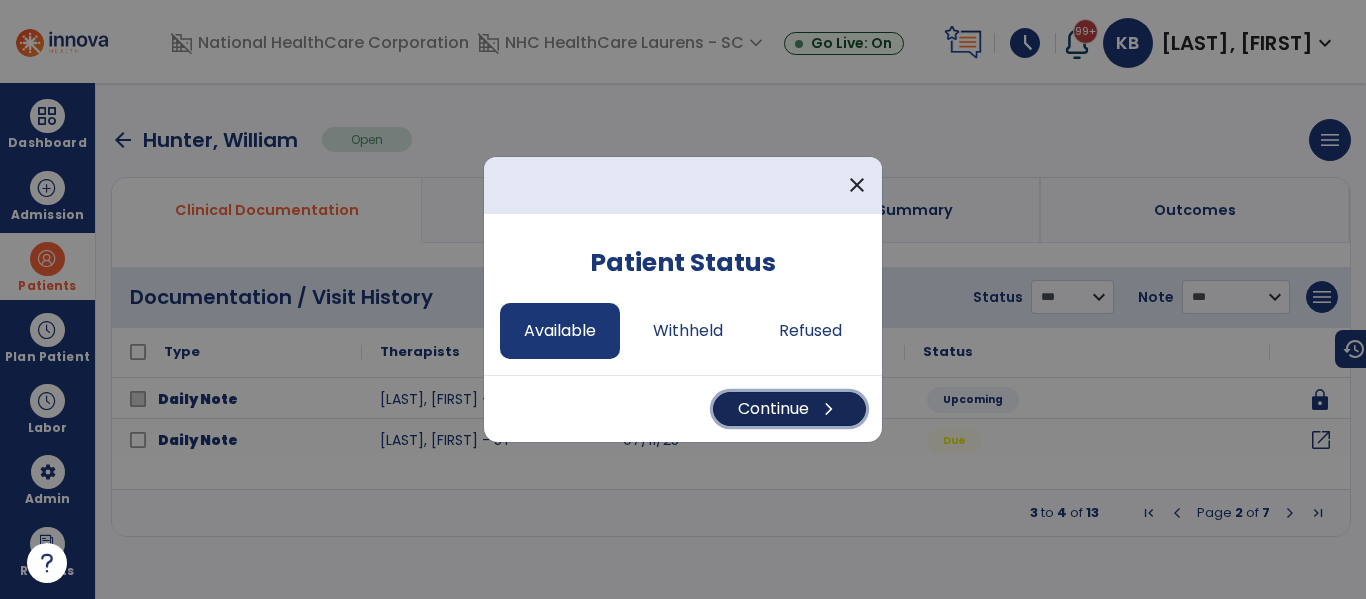 click on "chevron_right" at bounding box center [829, 409] 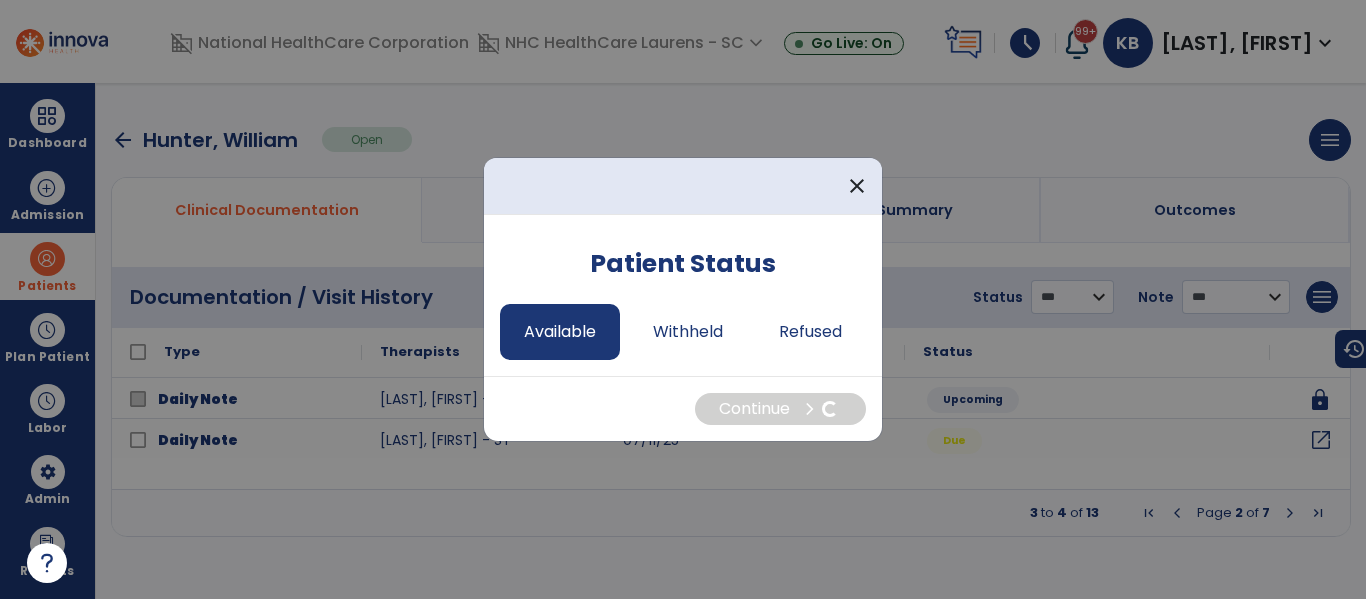 select on "*" 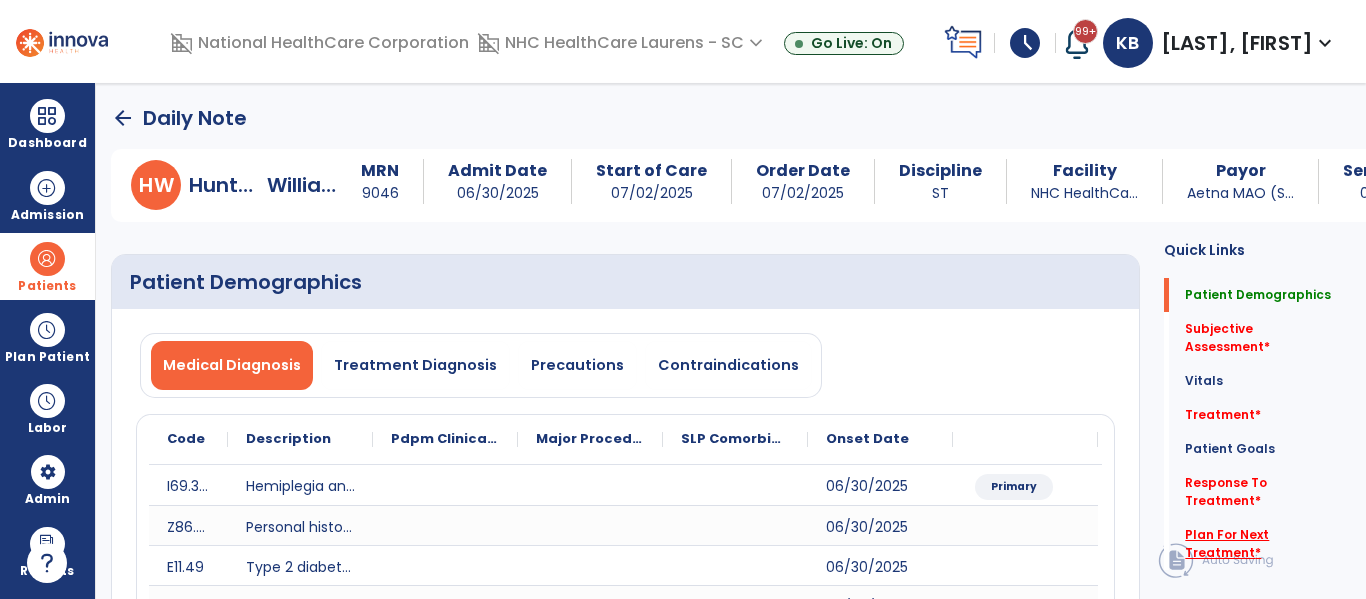 click on "Plan For Next Treatment   *" 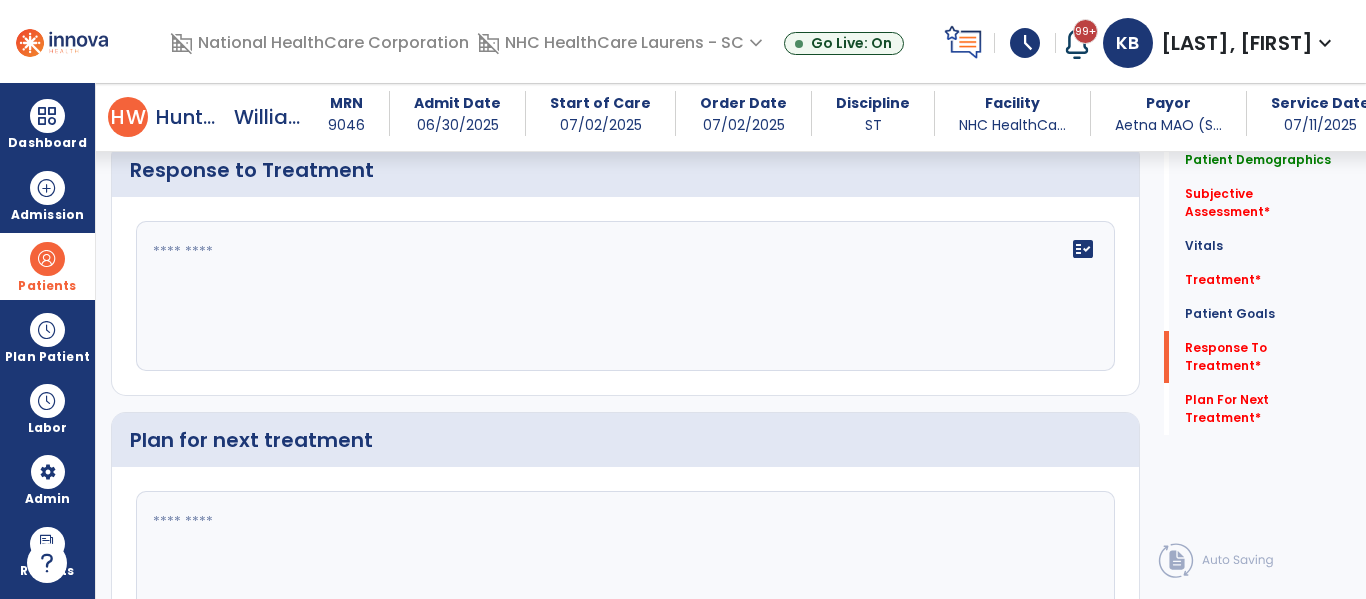 scroll, scrollTop: 2699, scrollLeft: 0, axis: vertical 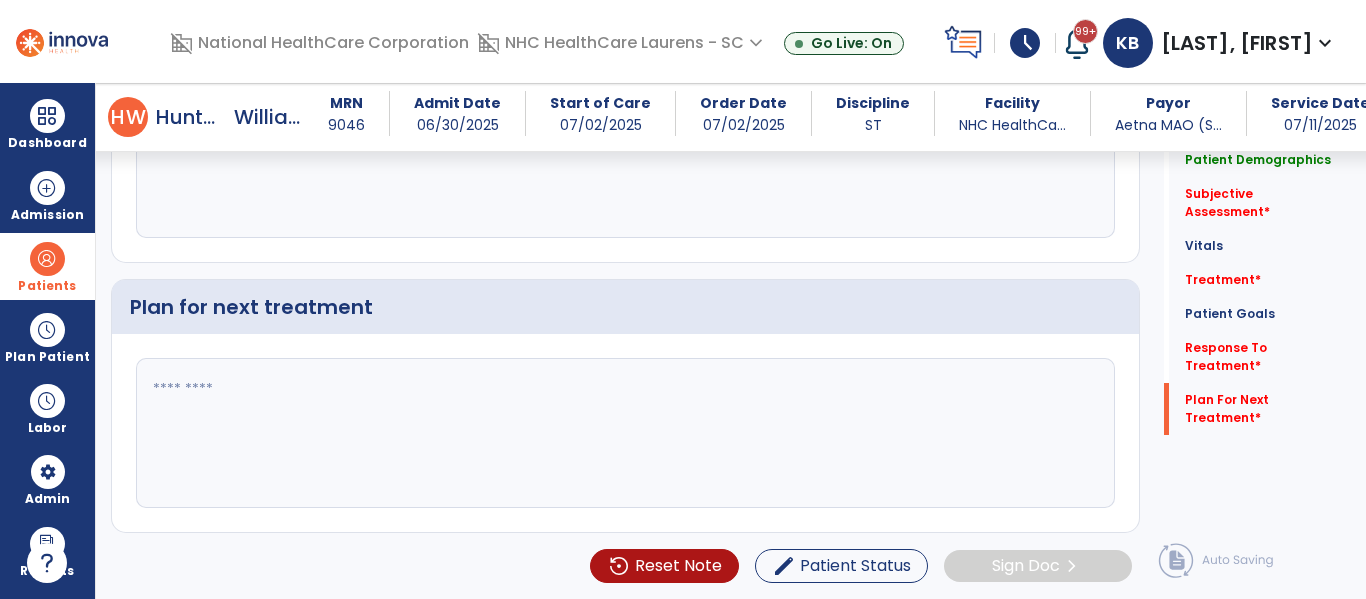 click 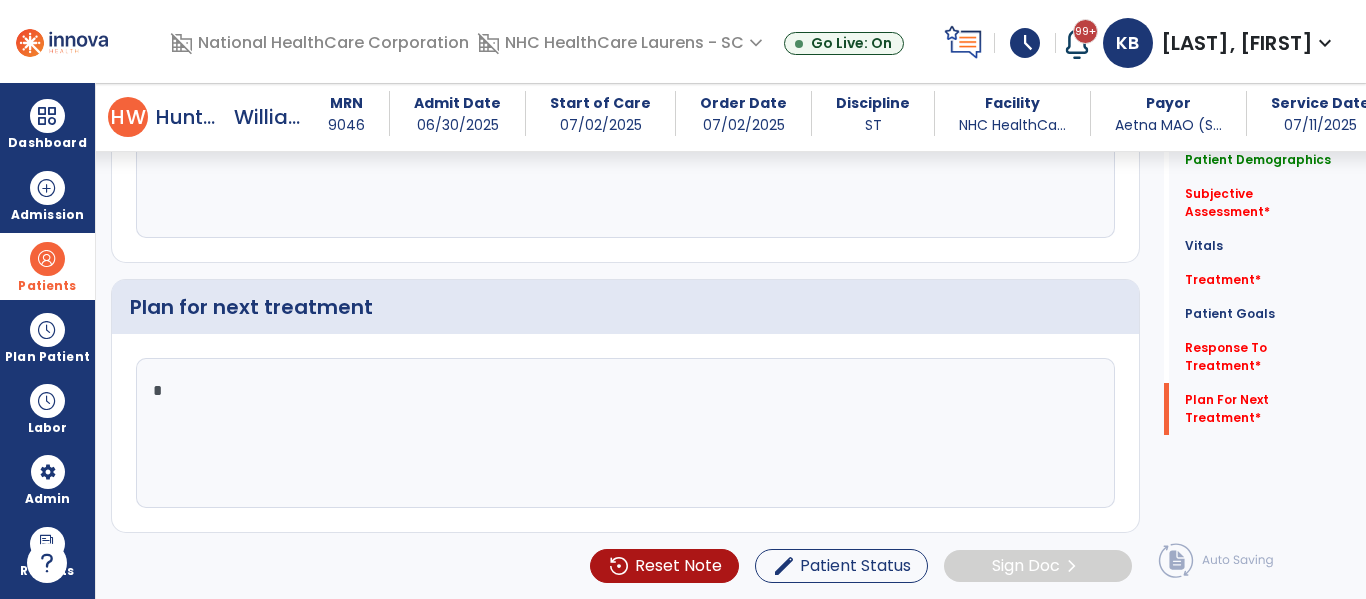 click on "*" 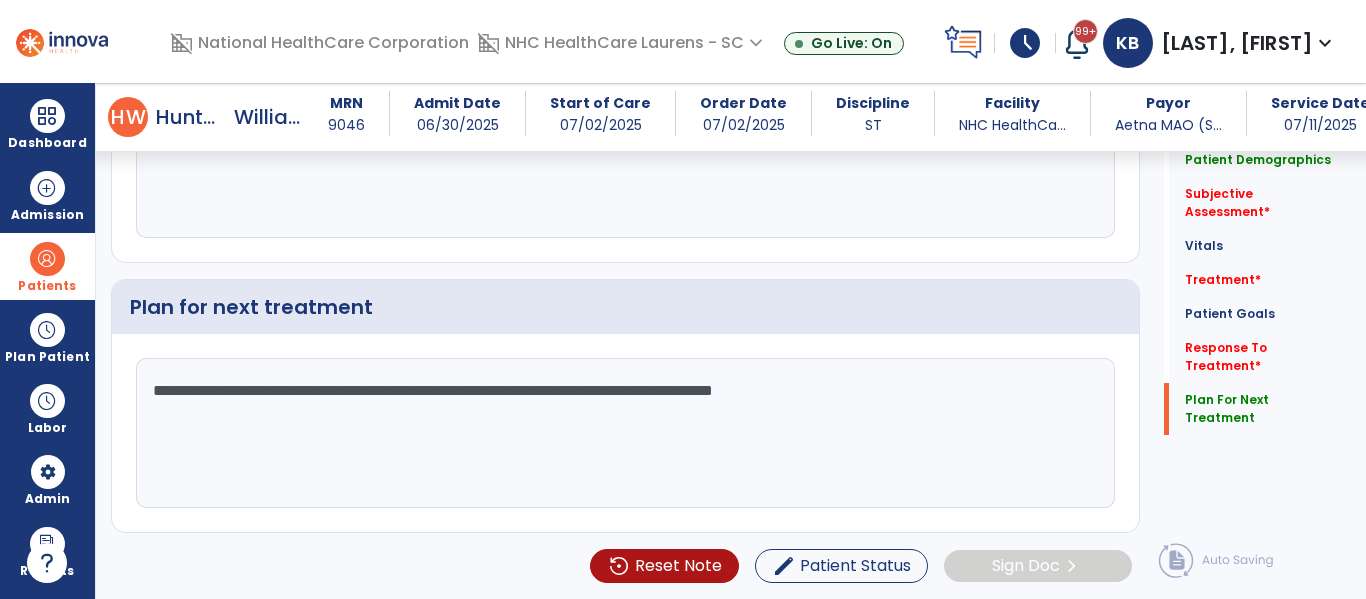 type on "**********" 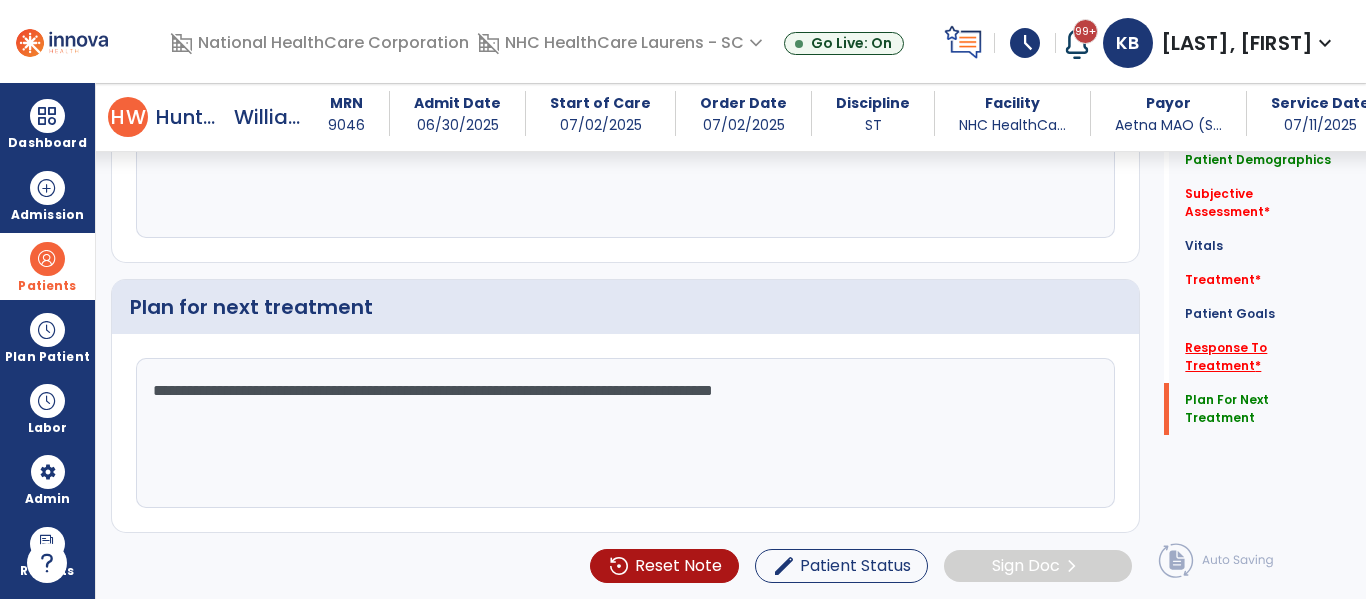 click on "Response To Treatment   *" 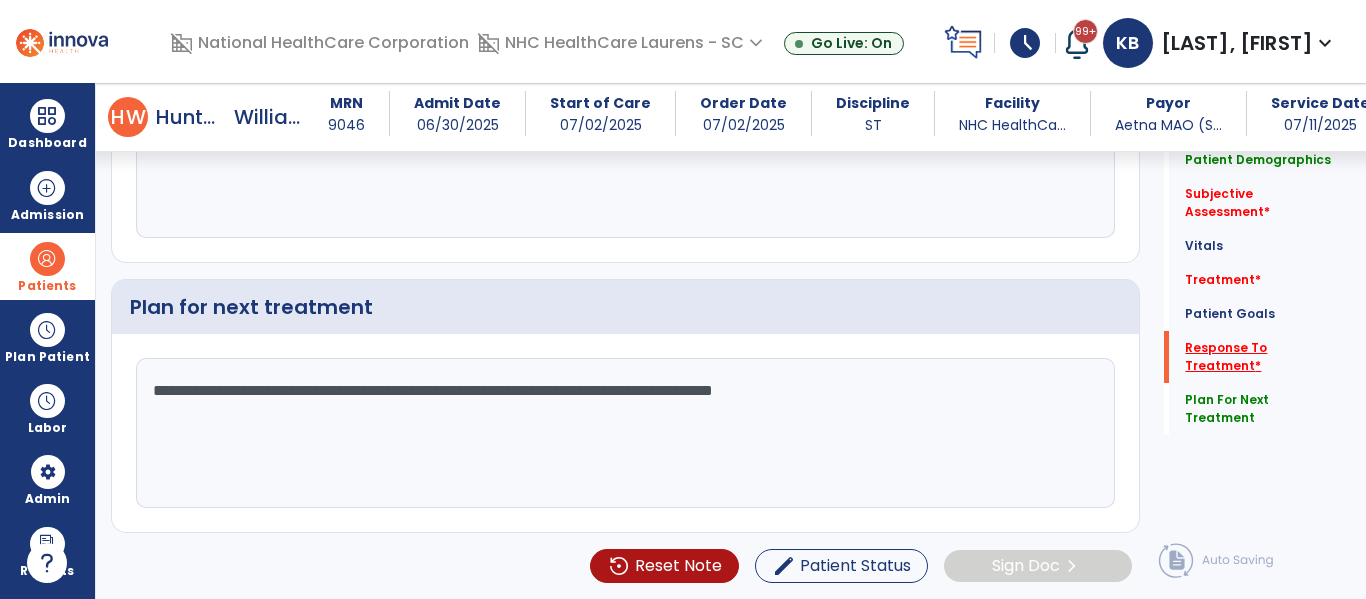 scroll, scrollTop: 2494, scrollLeft: 0, axis: vertical 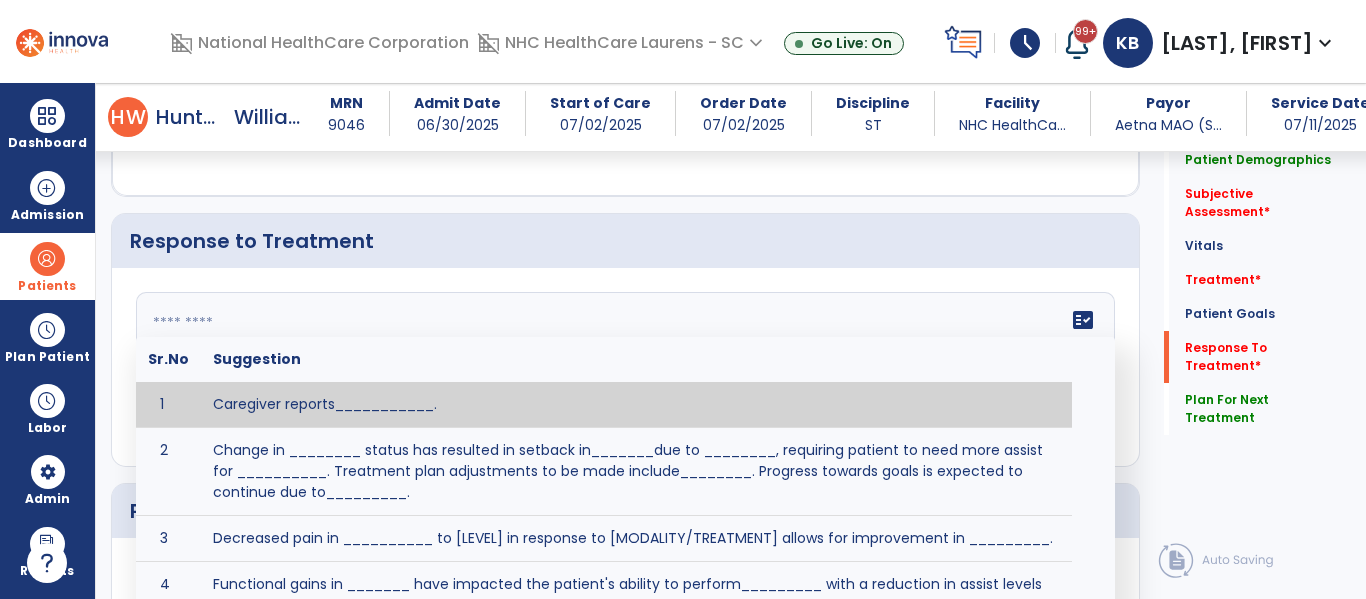 click on "fact_check  Sr.No Suggestion 1 Caregiver reports___________. 2 Change in ________ status has resulted in setback in_______due to ________, requiring patient to need more assist for __________.   Treatment plan adjustments to be made include________.  Progress towards goals is expected to continue due to_________. 3 Decreased pain in __________ to [LEVEL] in response to [MODALITY/TREATMENT] allows for improvement in _________. 4 Functional gains in _______ have impacted the patient's ability to perform_________ with a reduction in assist levels to_________. 5 Functional progress this week has been significant due to__________. 6 Gains in ________ have improved the patient's ability to perform ______with decreased levels of assist to___________. 7 Improvement in ________allows patient to tolerate higher levels of challenges in_________. 8 Pain in [AREA] has decreased to [LEVEL] in response to [TREATMENT/MODALITY], allowing fore ease in completing__________. 9 10 11 12 13 14 15 16 17 18 19 20 21" 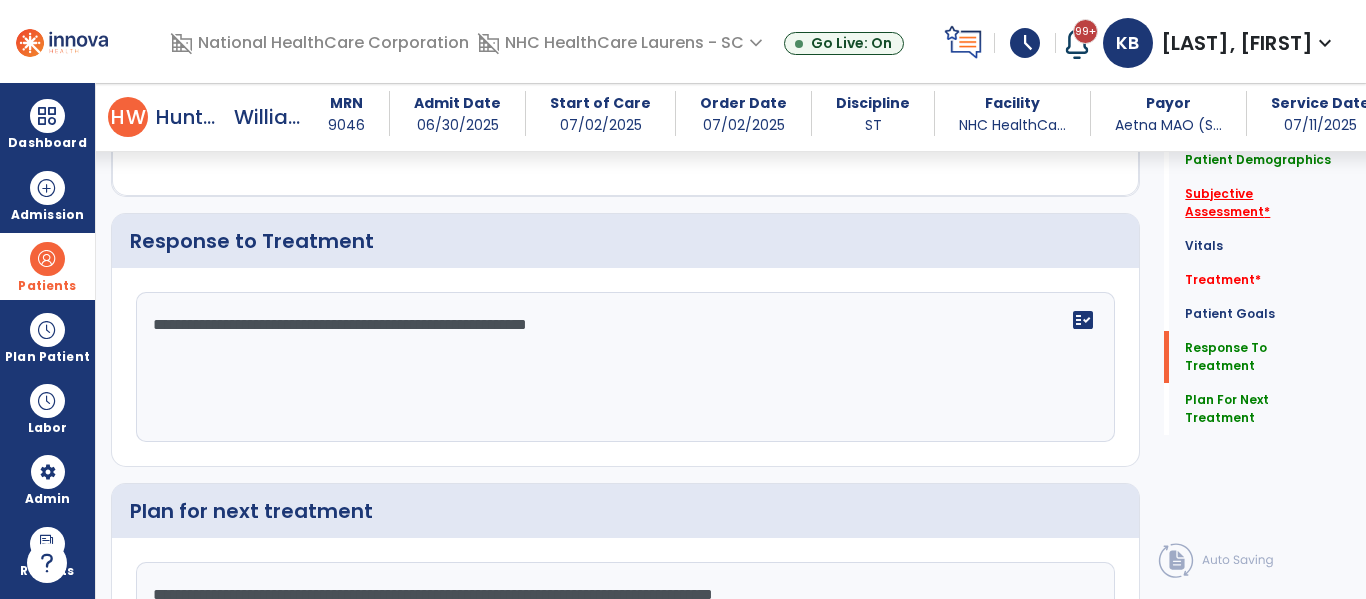 type on "**********" 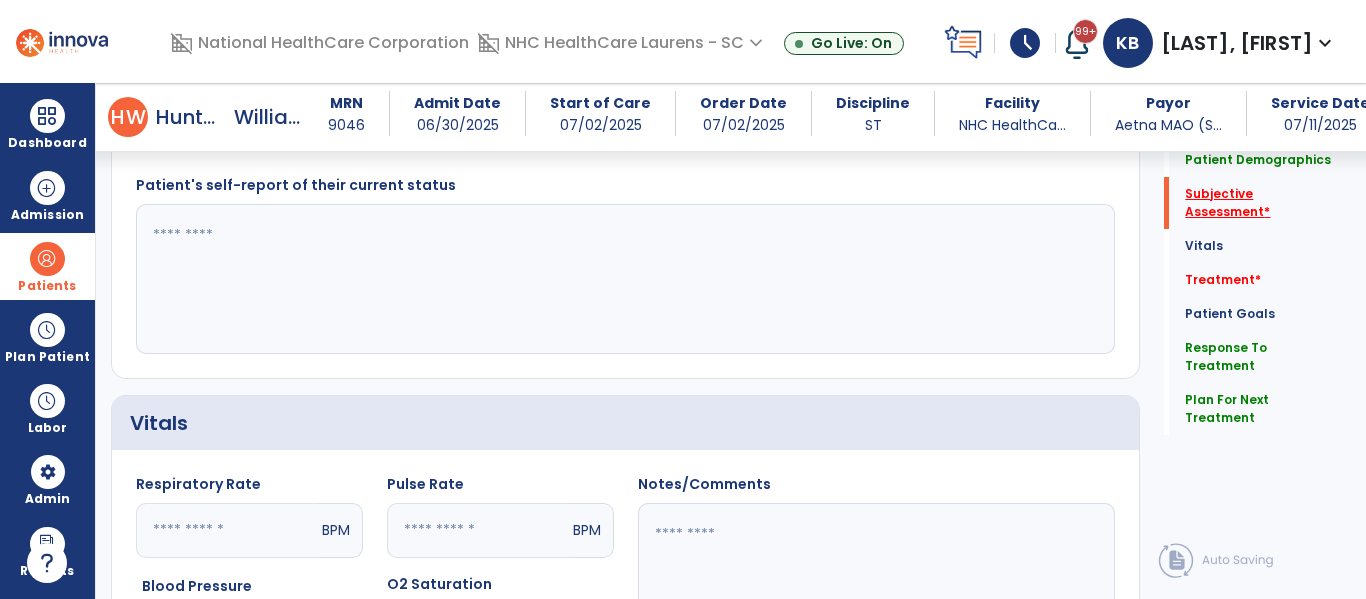 scroll, scrollTop: 648, scrollLeft: 0, axis: vertical 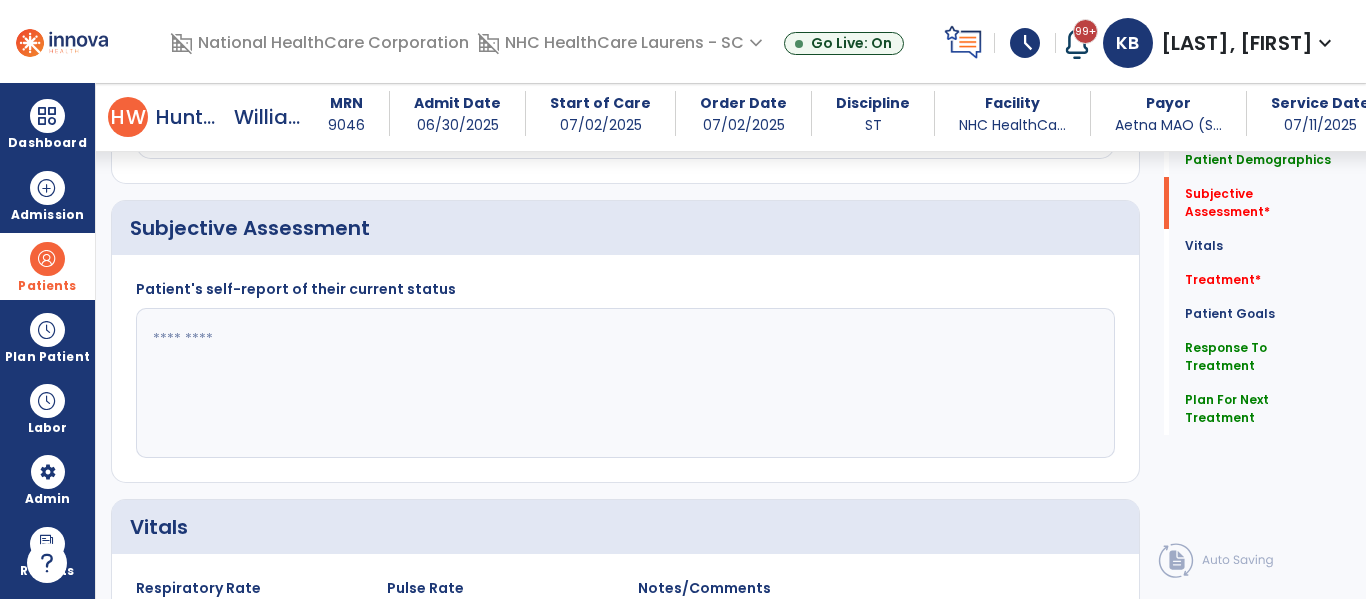 click 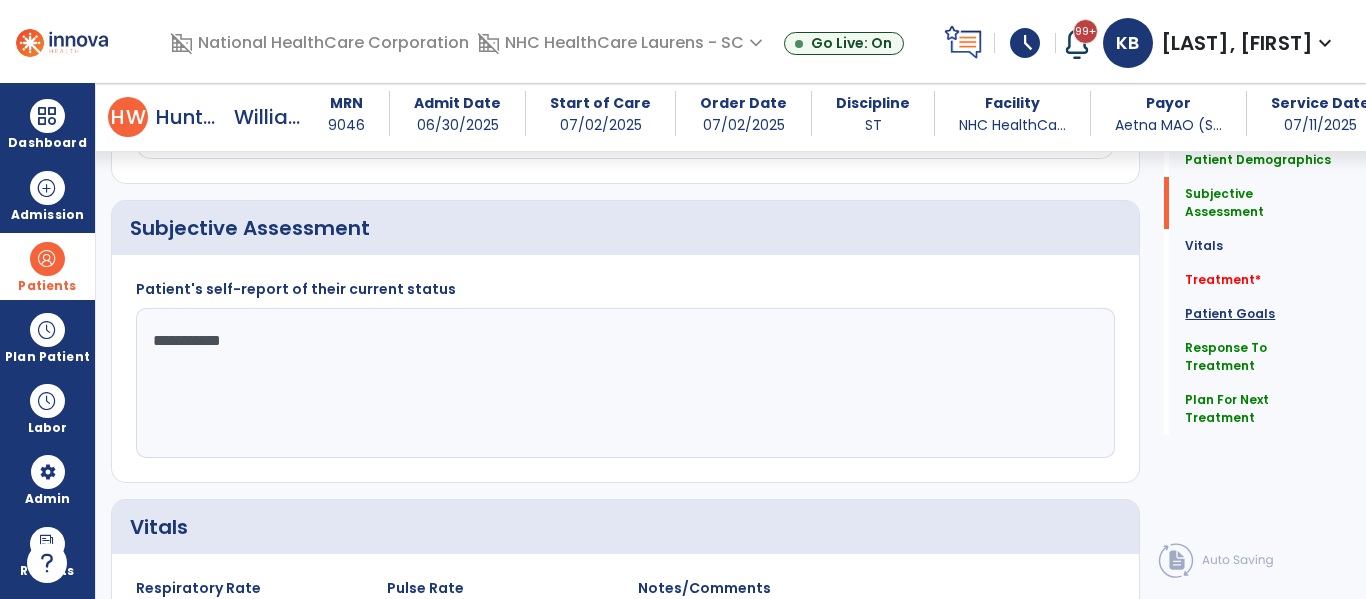 type on "**********" 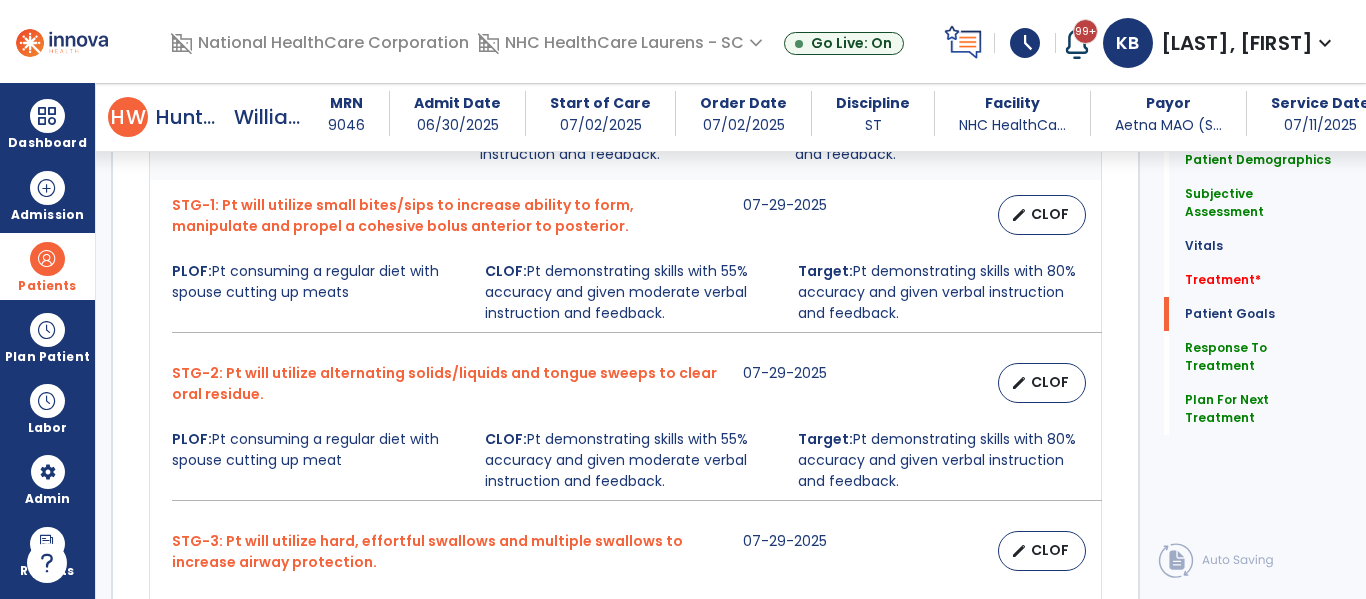 scroll, scrollTop: 1926, scrollLeft: 0, axis: vertical 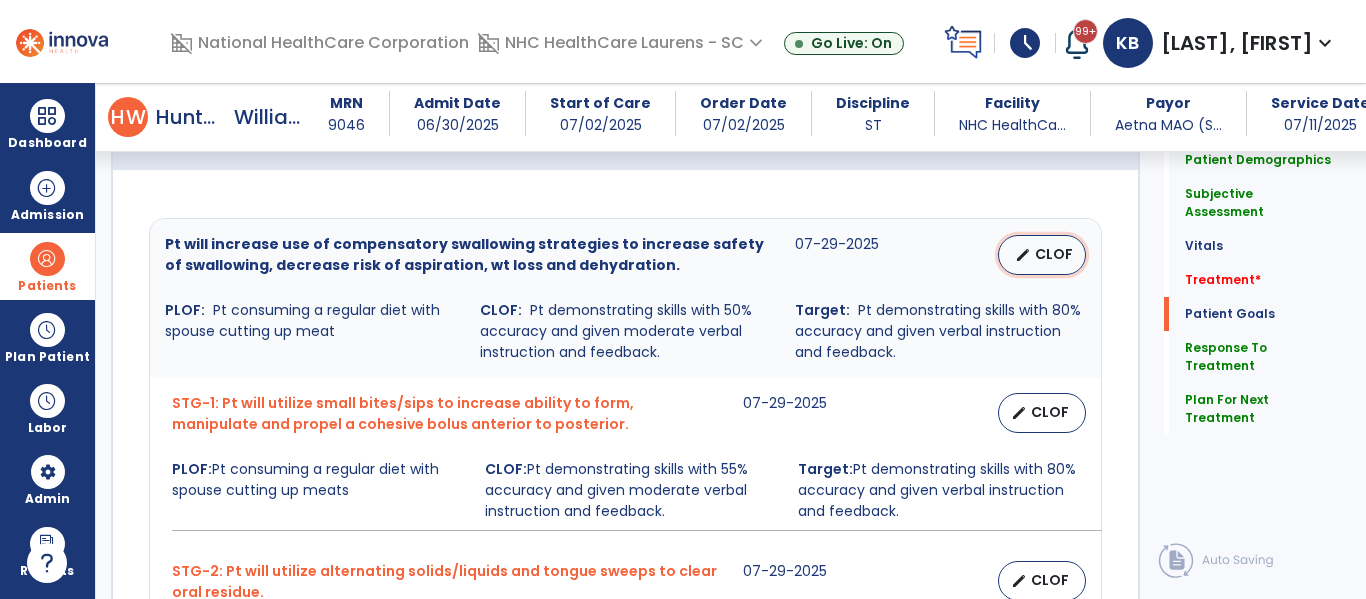 click on "edit   CLOF" at bounding box center [1042, 255] 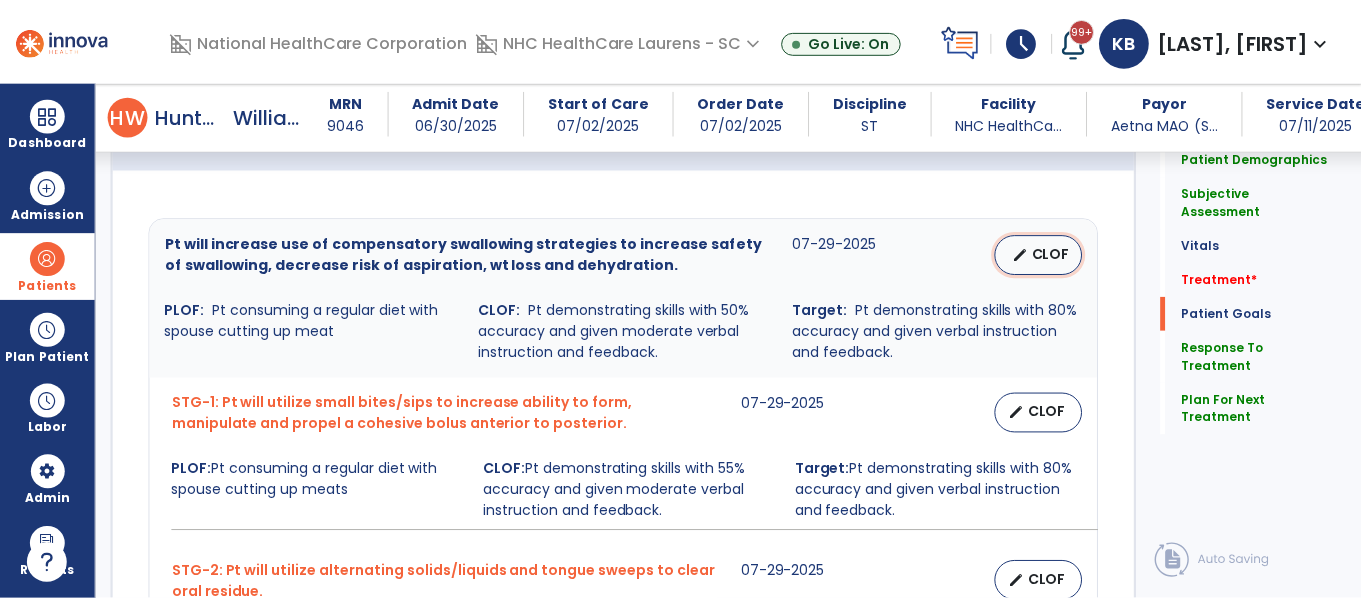 scroll, scrollTop: 1727, scrollLeft: 0, axis: vertical 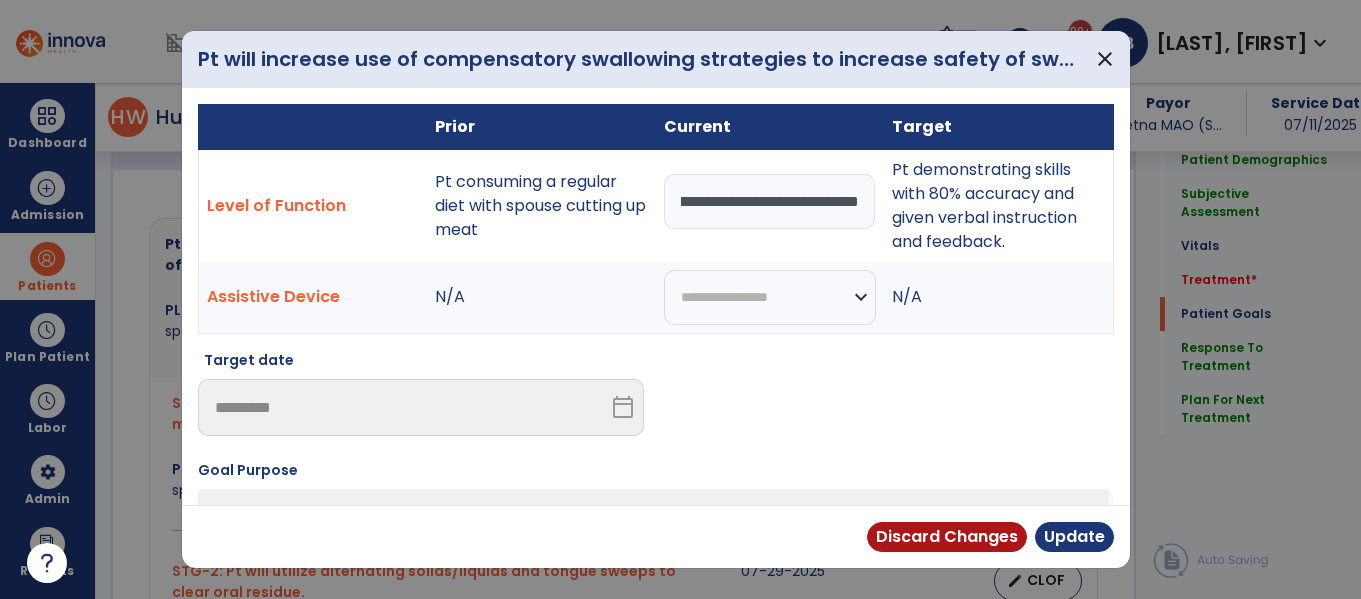 drag, startPoint x: 677, startPoint y: 204, endPoint x: 1320, endPoint y: 227, distance: 643.4112 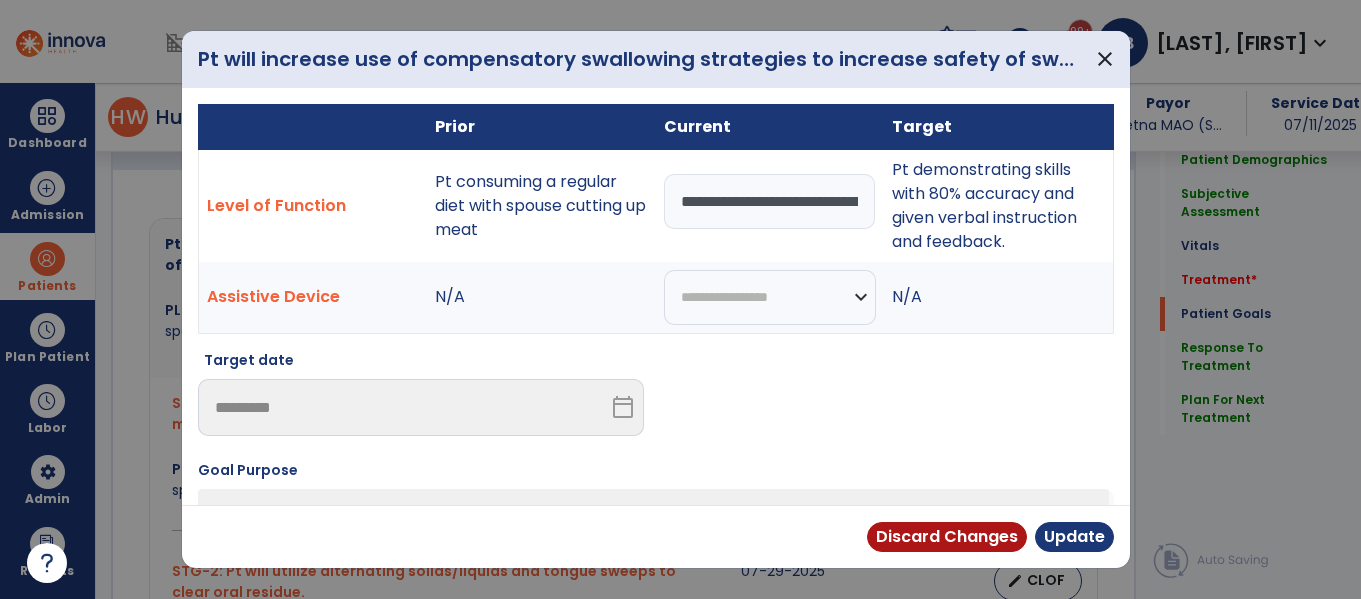 click at bounding box center (680, 299) 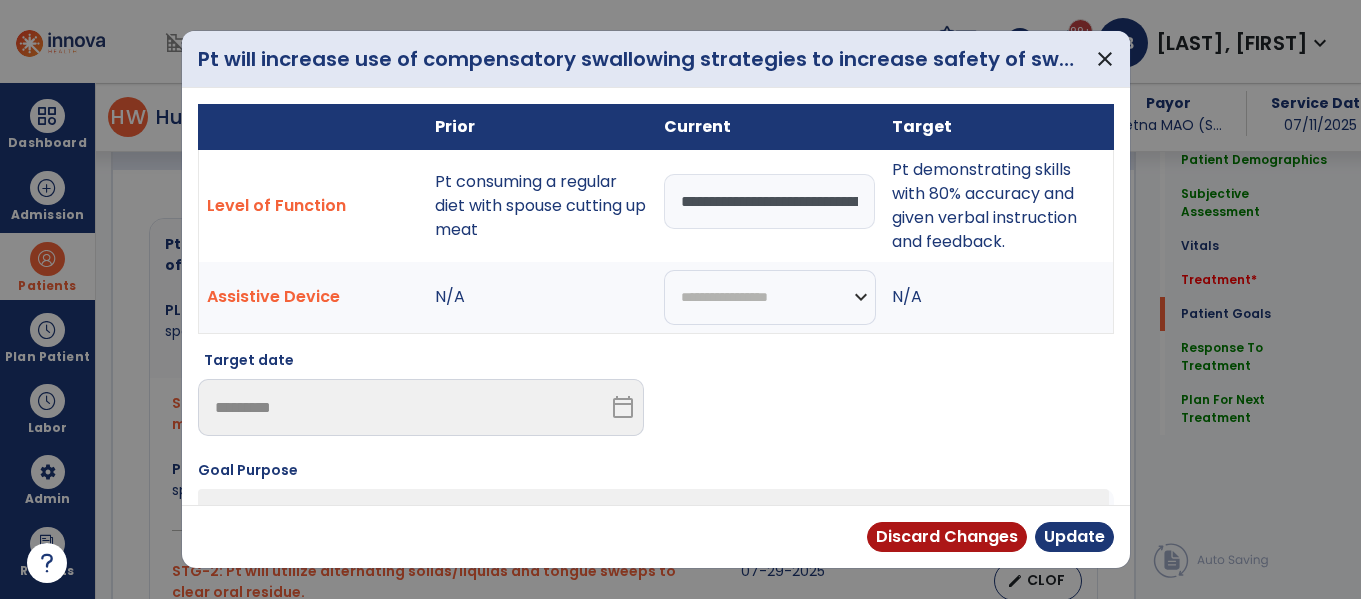 scroll, scrollTop: 0, scrollLeft: 587, axis: horizontal 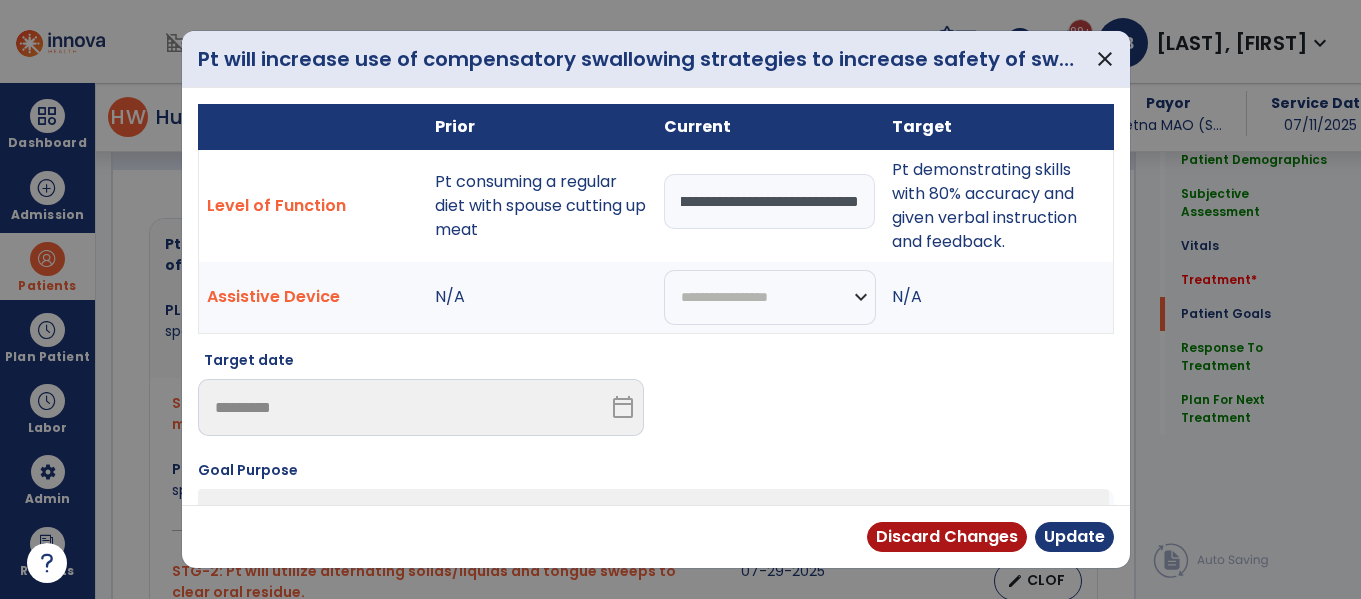 drag, startPoint x: 673, startPoint y: 196, endPoint x: 1330, endPoint y: 294, distance: 664.2688 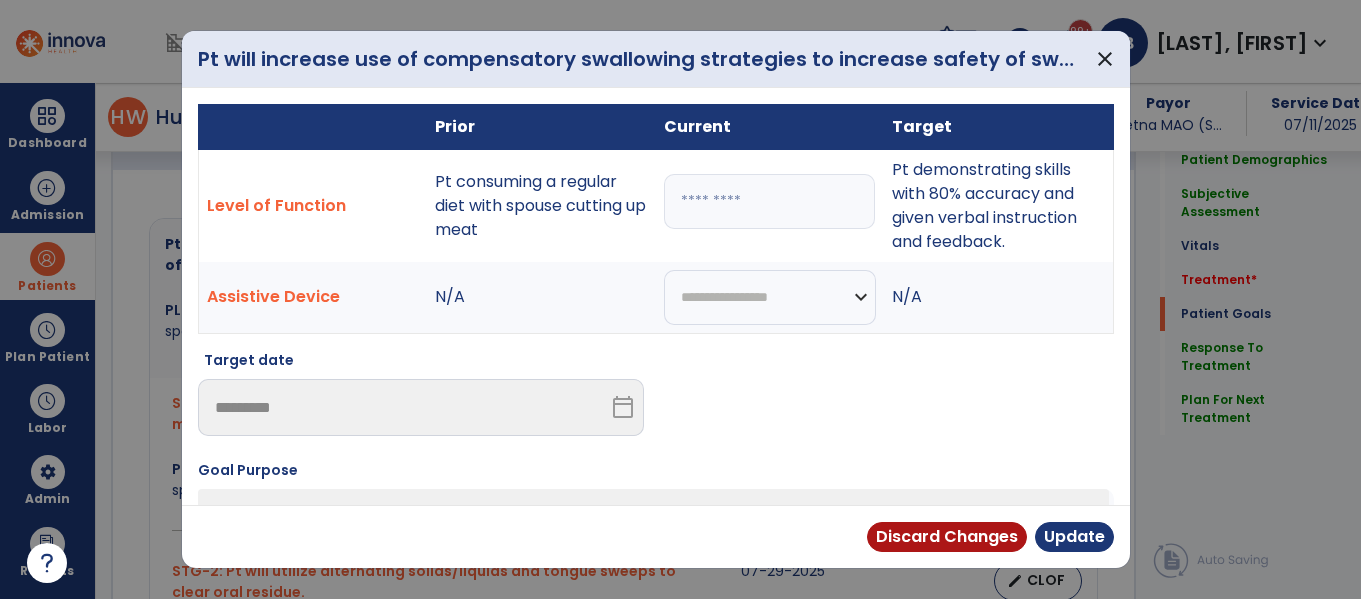 scroll, scrollTop: 0, scrollLeft: 0, axis: both 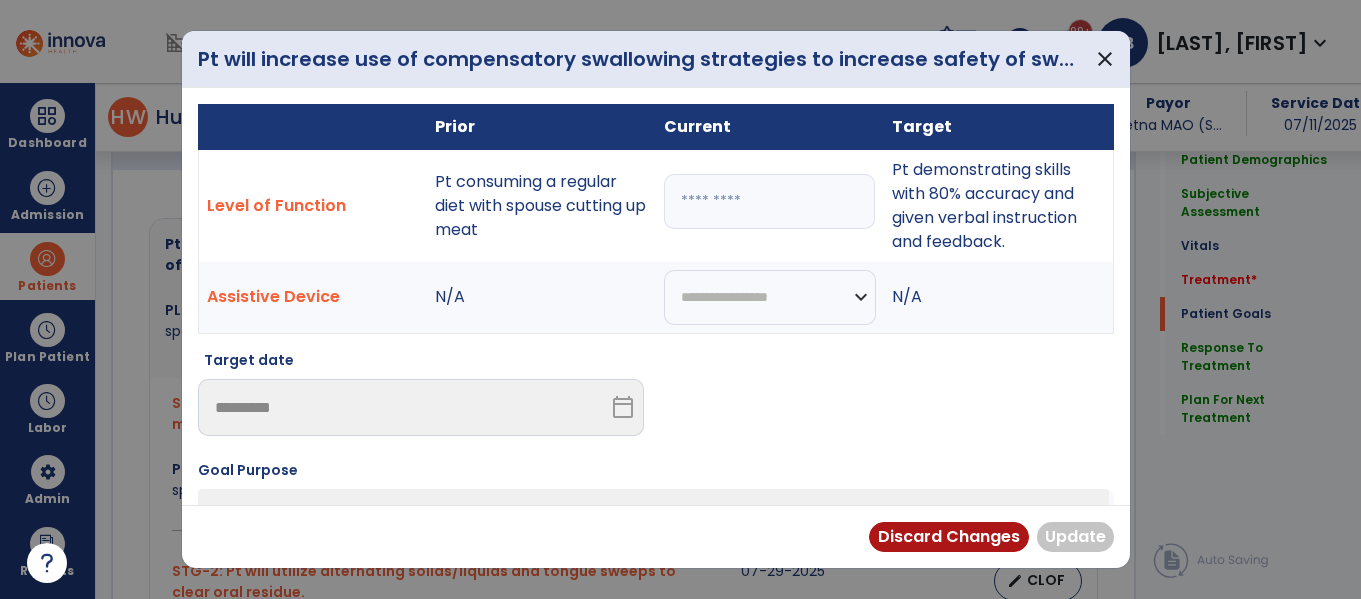 paste on "**********" 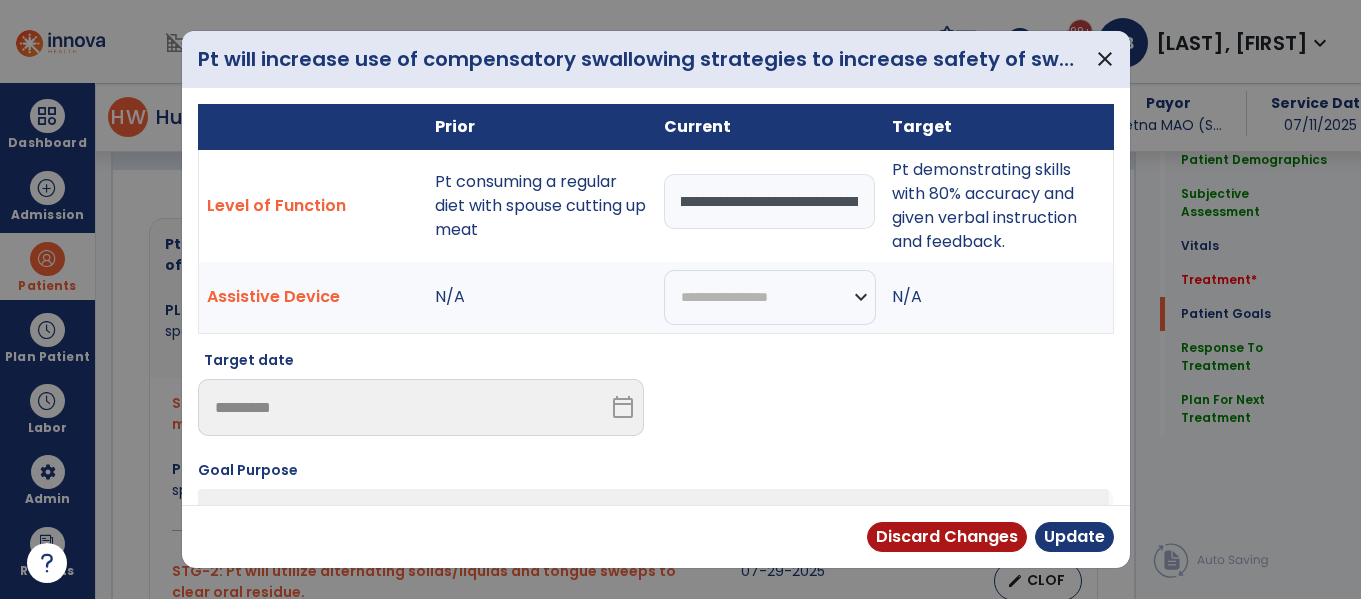 scroll, scrollTop: 0, scrollLeft: 221, axis: horizontal 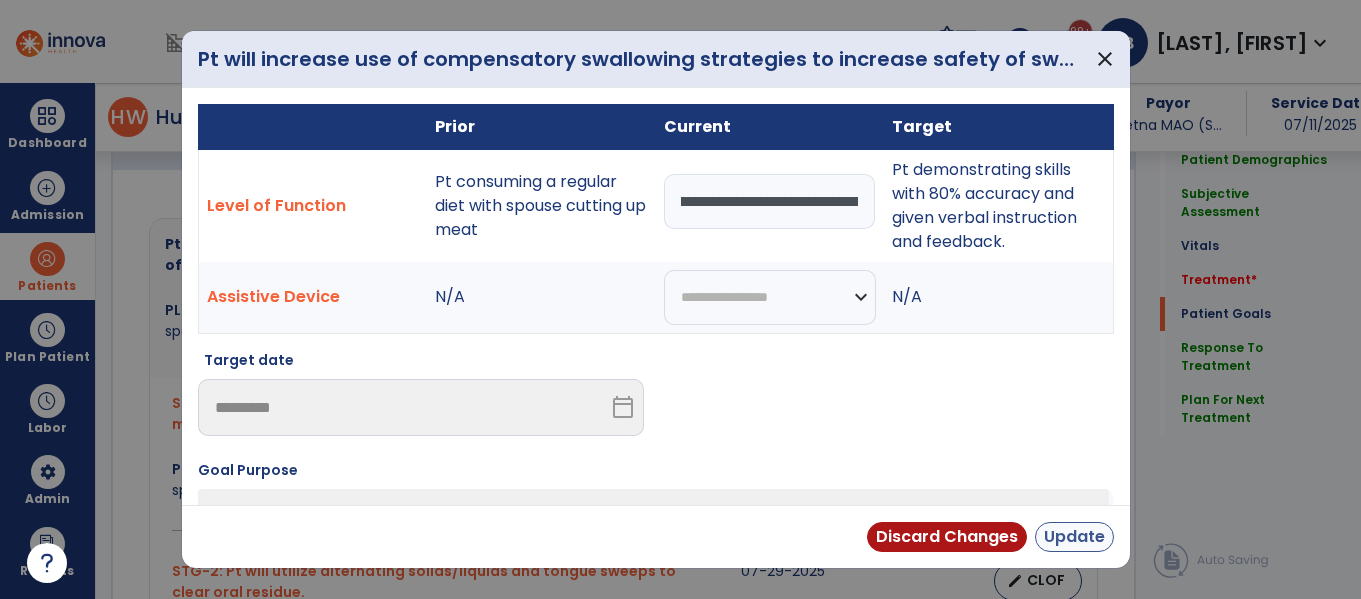 type on "**********" 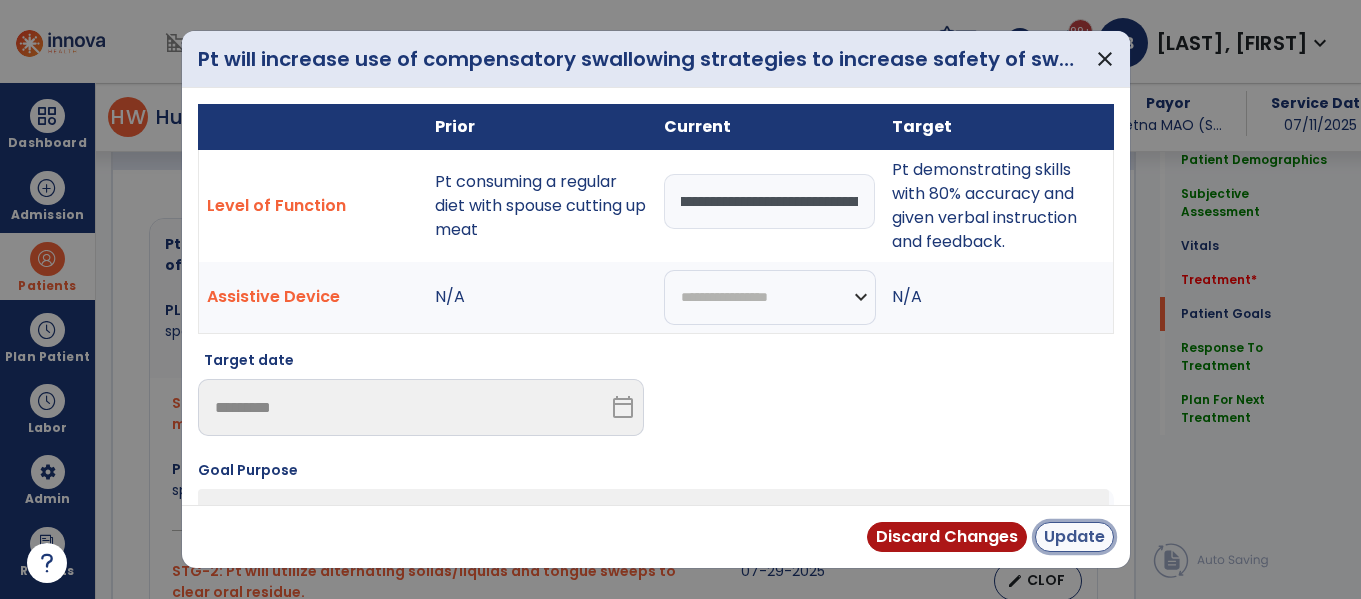 scroll, scrollTop: 0, scrollLeft: 0, axis: both 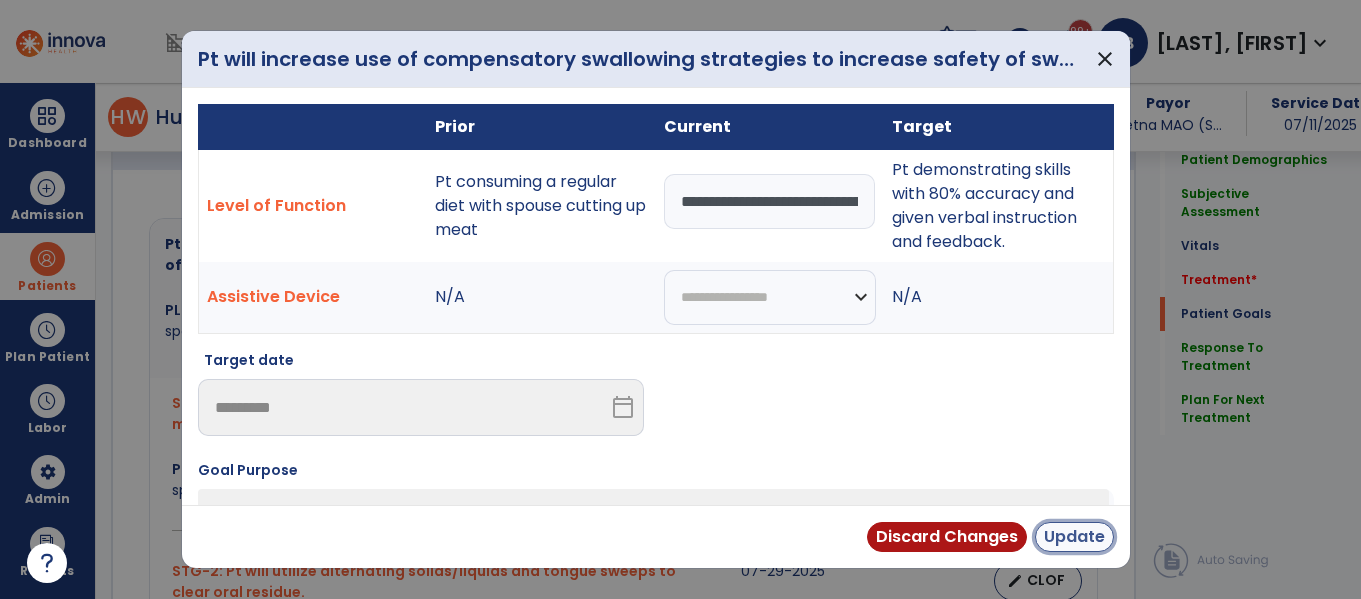 click on "Update" at bounding box center [1074, 537] 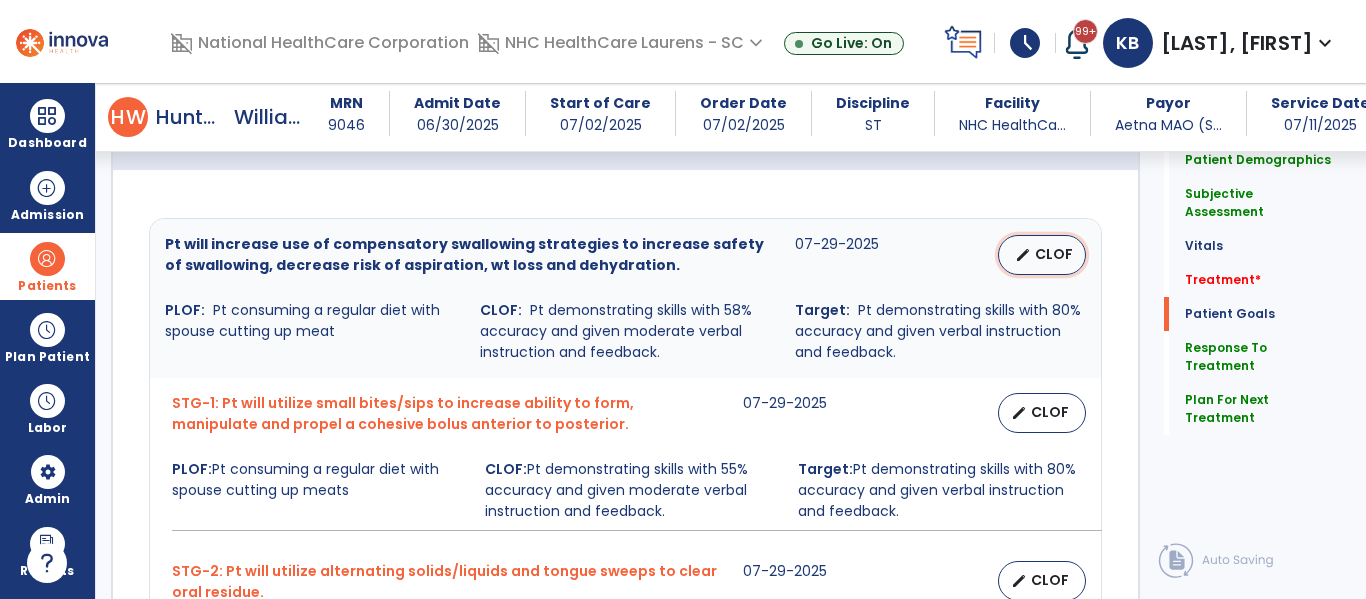 click on "CLOF" at bounding box center [1054, 254] 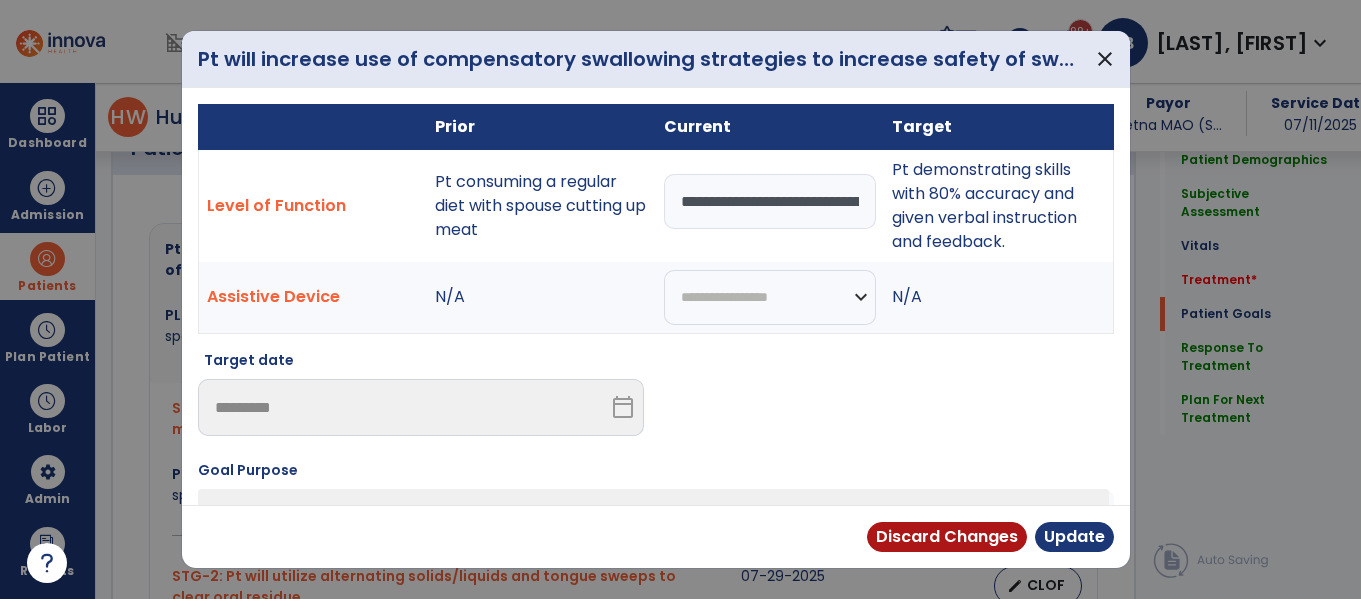 scroll, scrollTop: 1727, scrollLeft: 0, axis: vertical 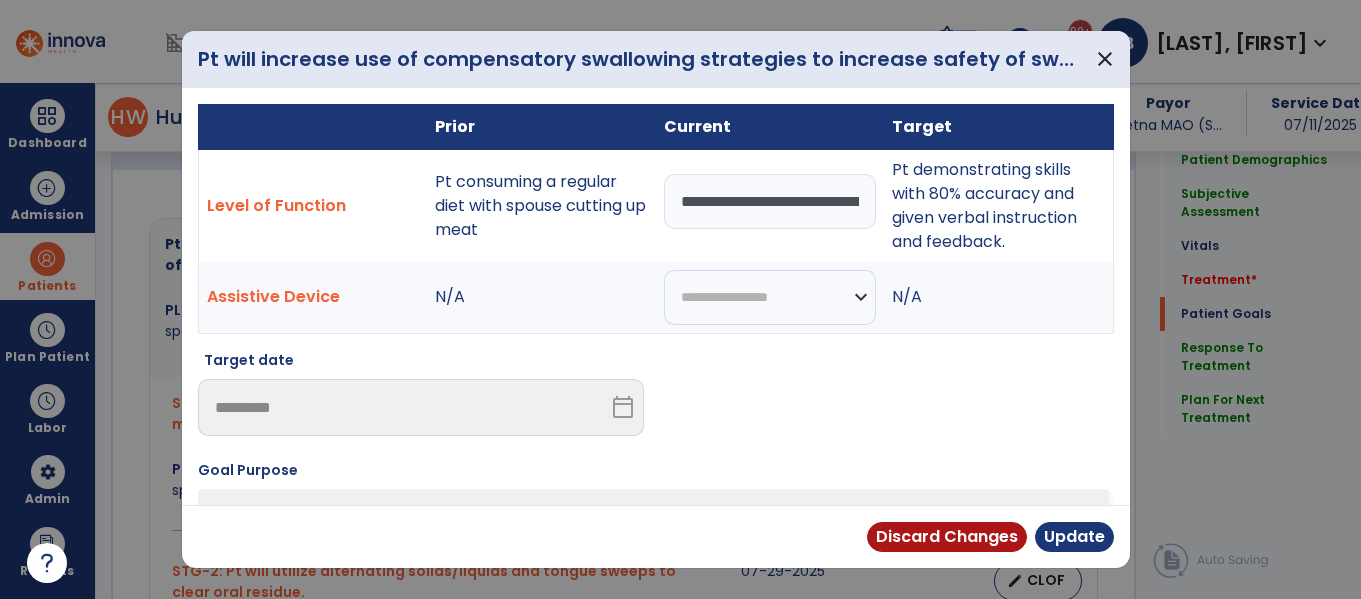 click on "**********" at bounding box center [770, 201] 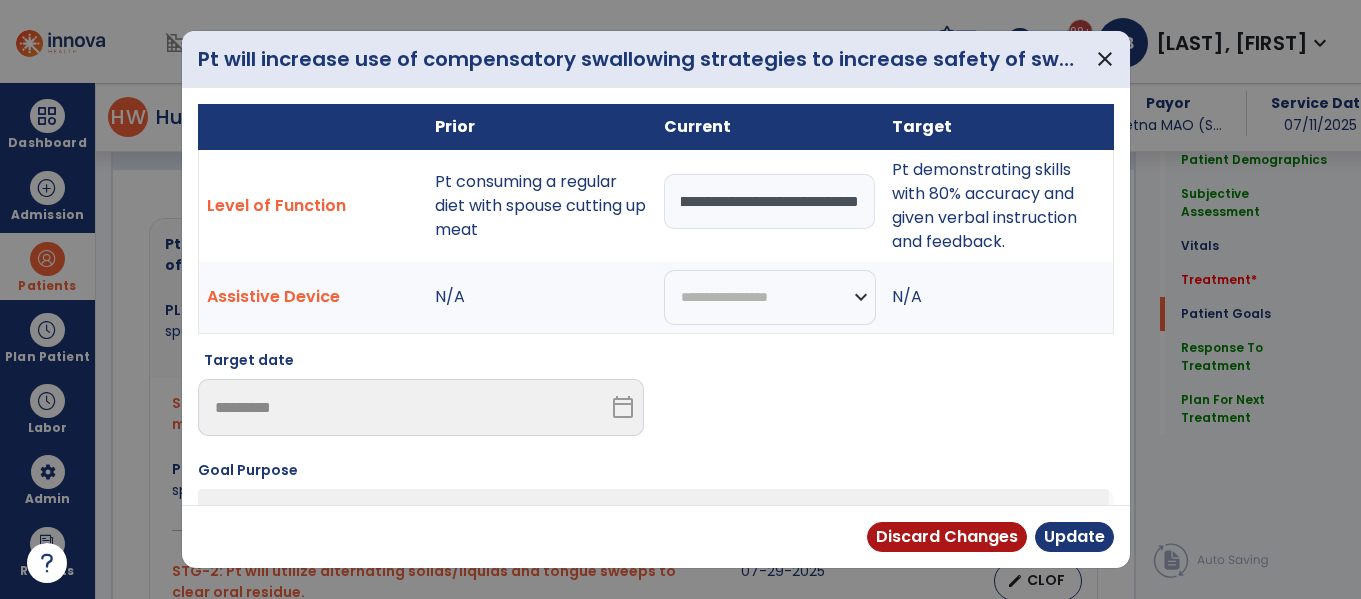 drag, startPoint x: 671, startPoint y: 200, endPoint x: 1201, endPoint y: 222, distance: 530.4564 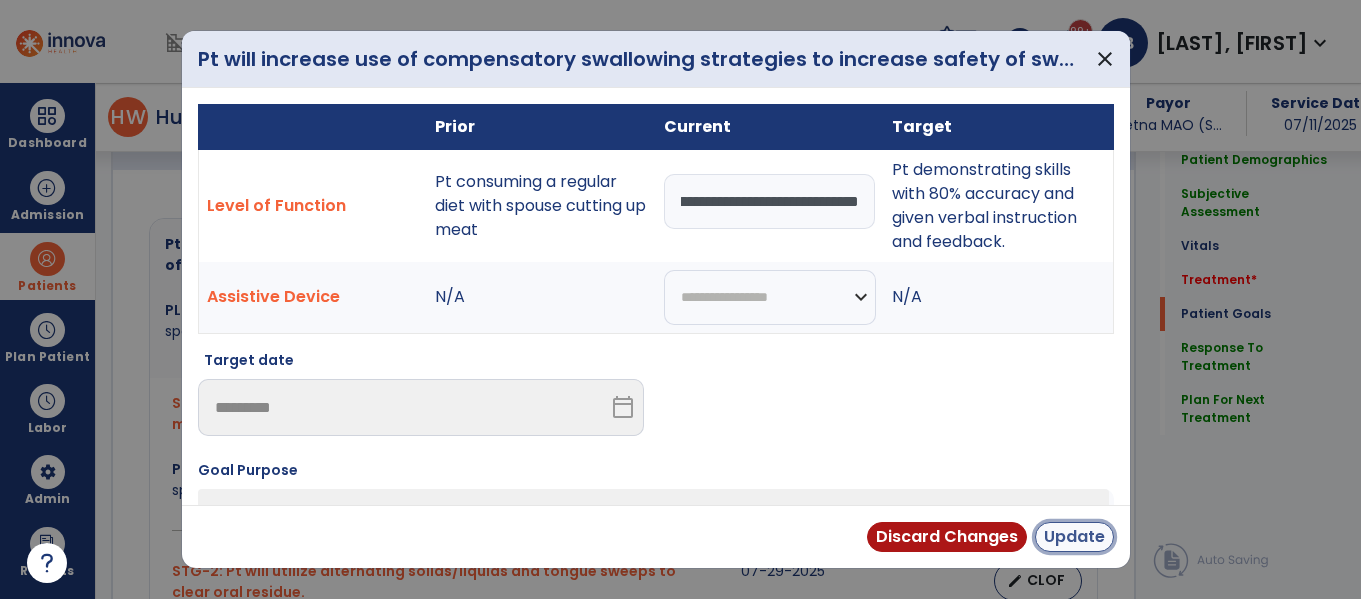 scroll, scrollTop: 0, scrollLeft: 0, axis: both 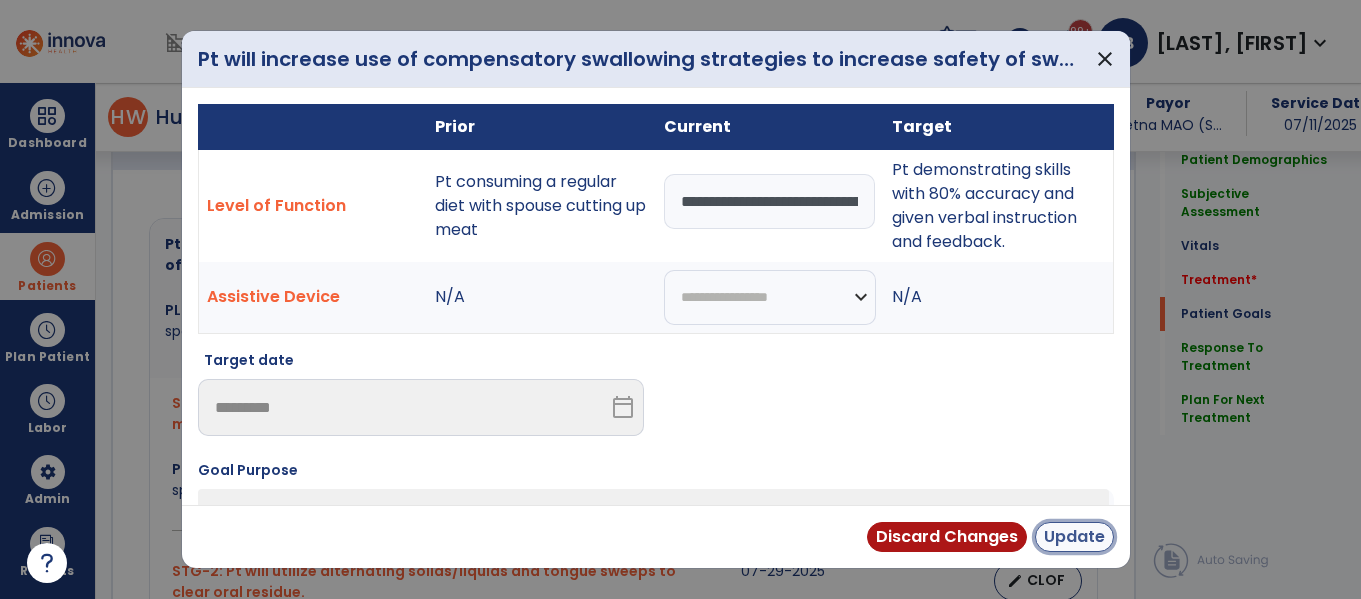 click on "Update" at bounding box center (1074, 537) 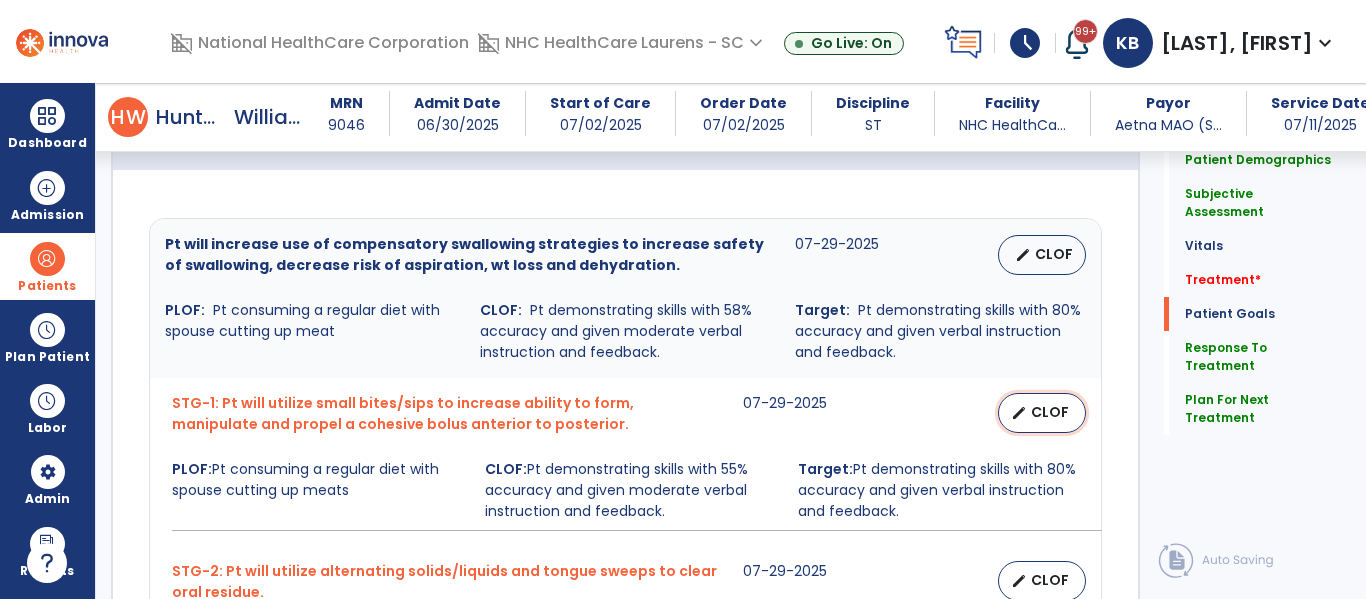 click on "CLOF" at bounding box center [1050, 412] 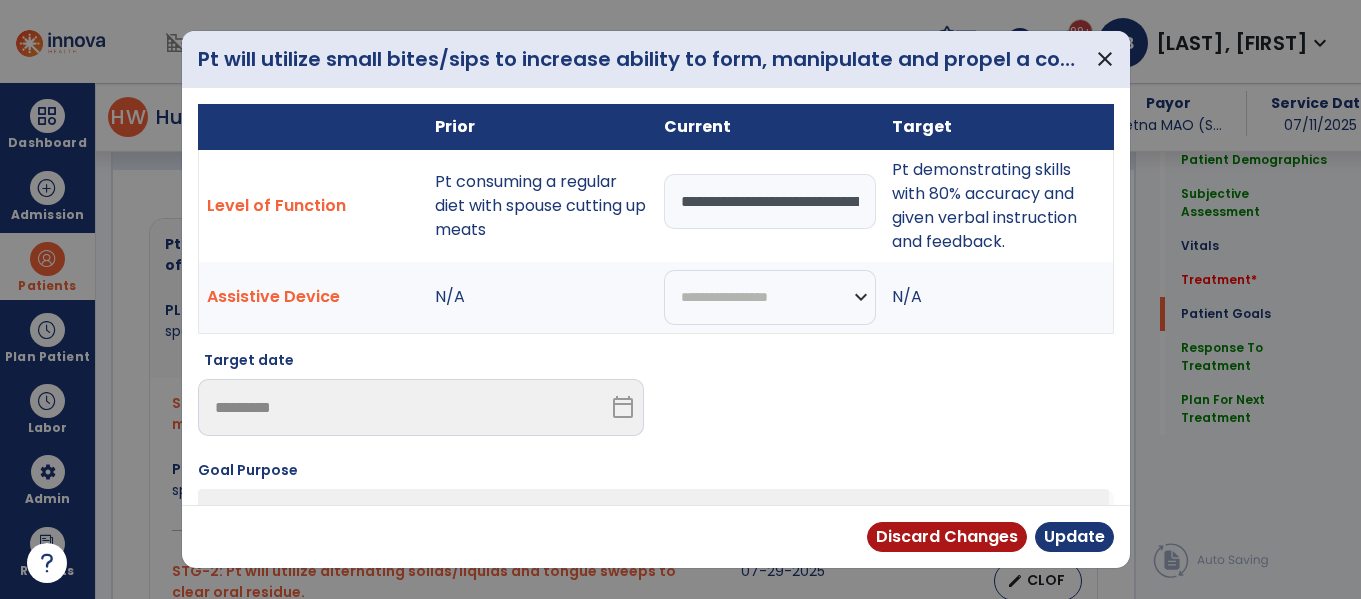 scroll, scrollTop: 1727, scrollLeft: 0, axis: vertical 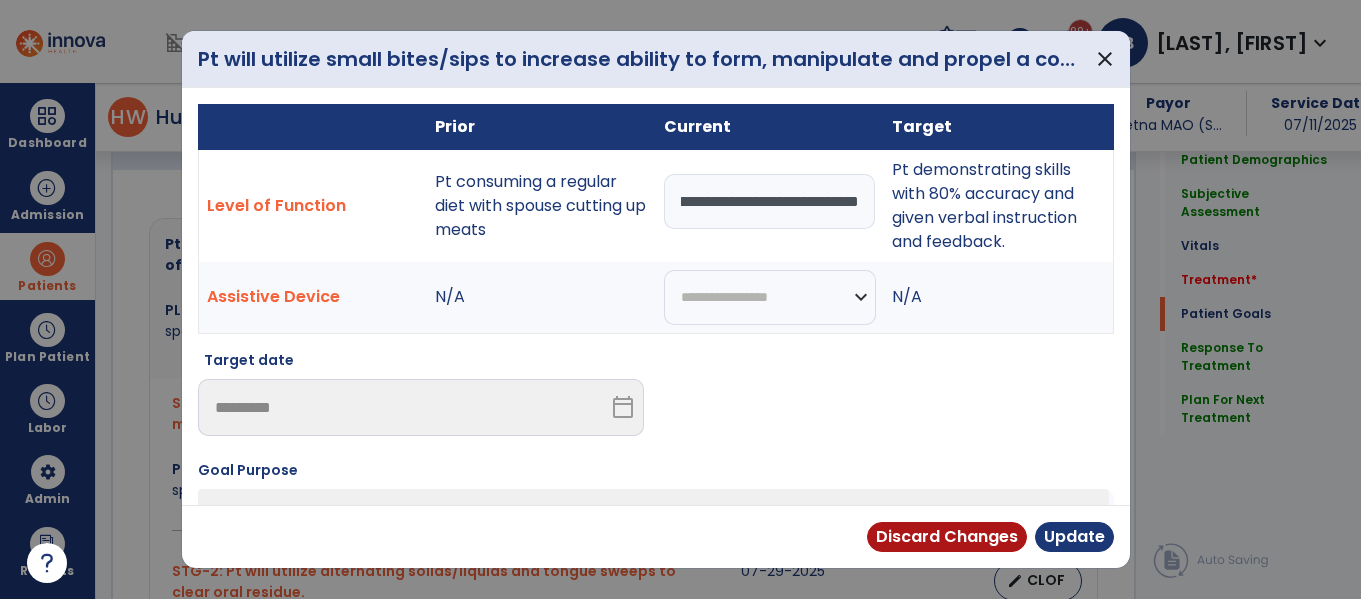 drag, startPoint x: 669, startPoint y: 203, endPoint x: 1365, endPoint y: 179, distance: 696.4137 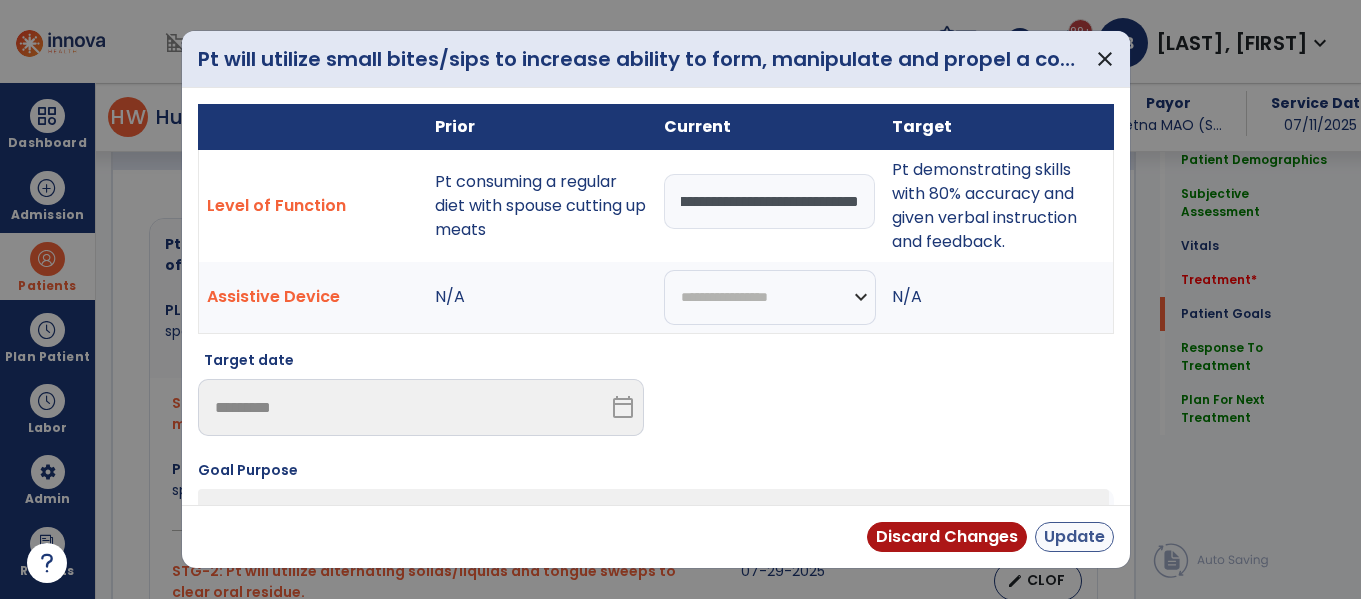 type on "**********" 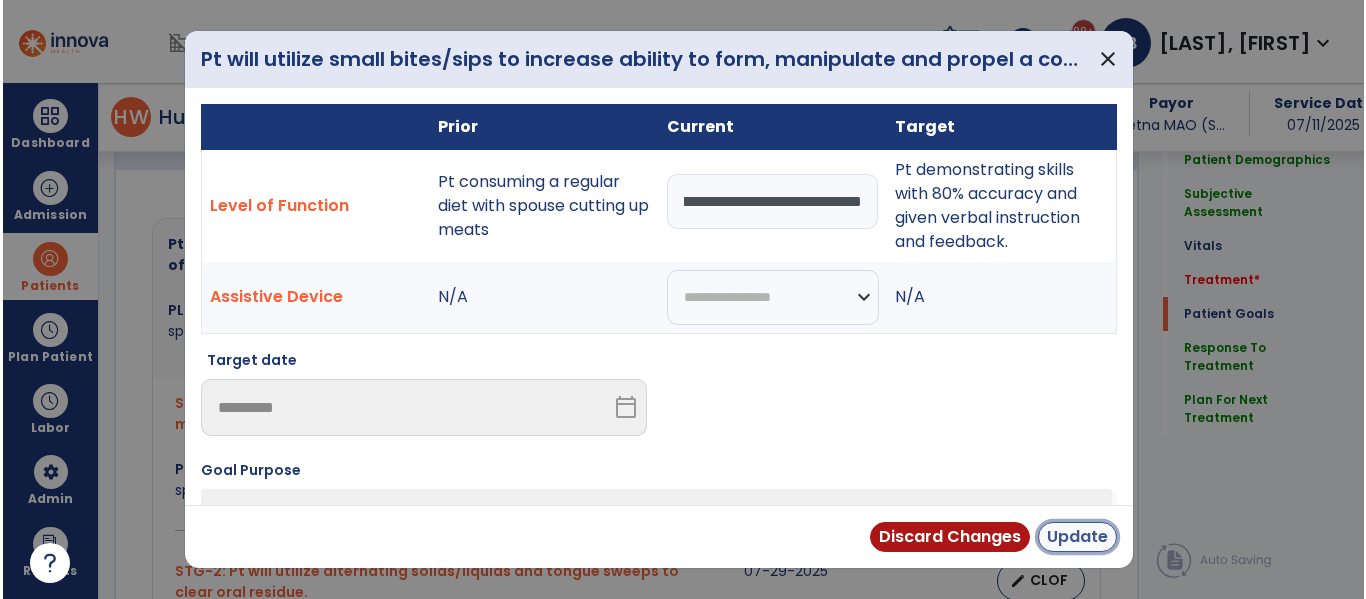 scroll, scrollTop: 0, scrollLeft: 0, axis: both 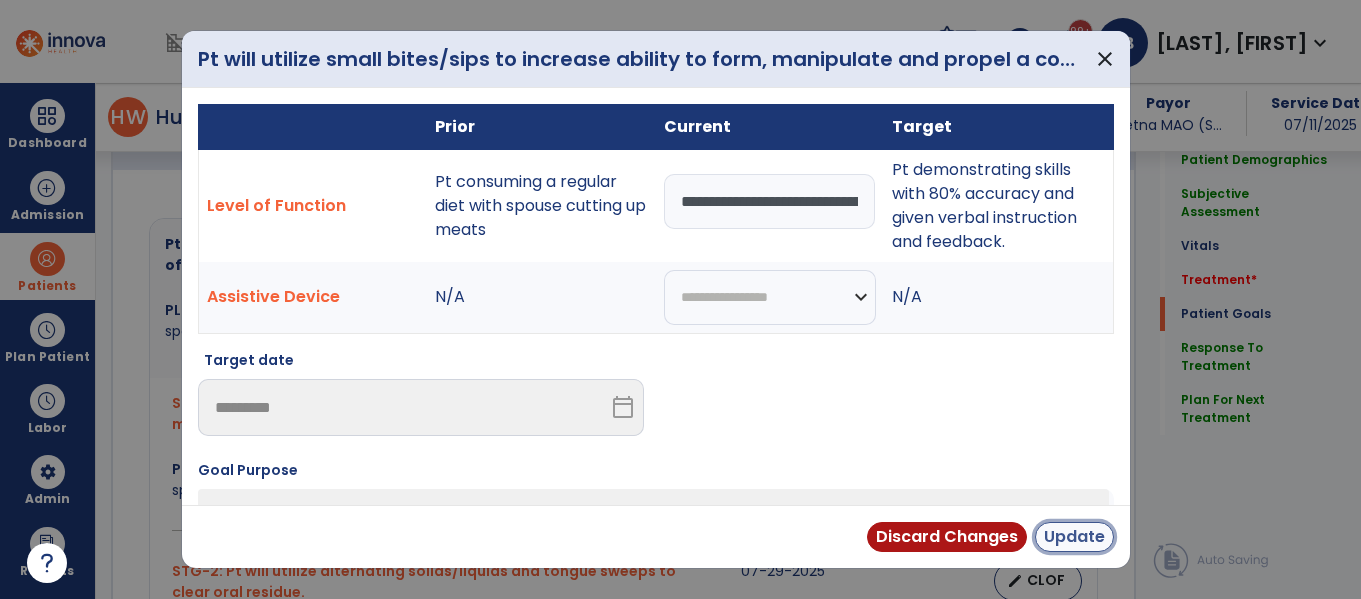 click on "Update" at bounding box center (1074, 537) 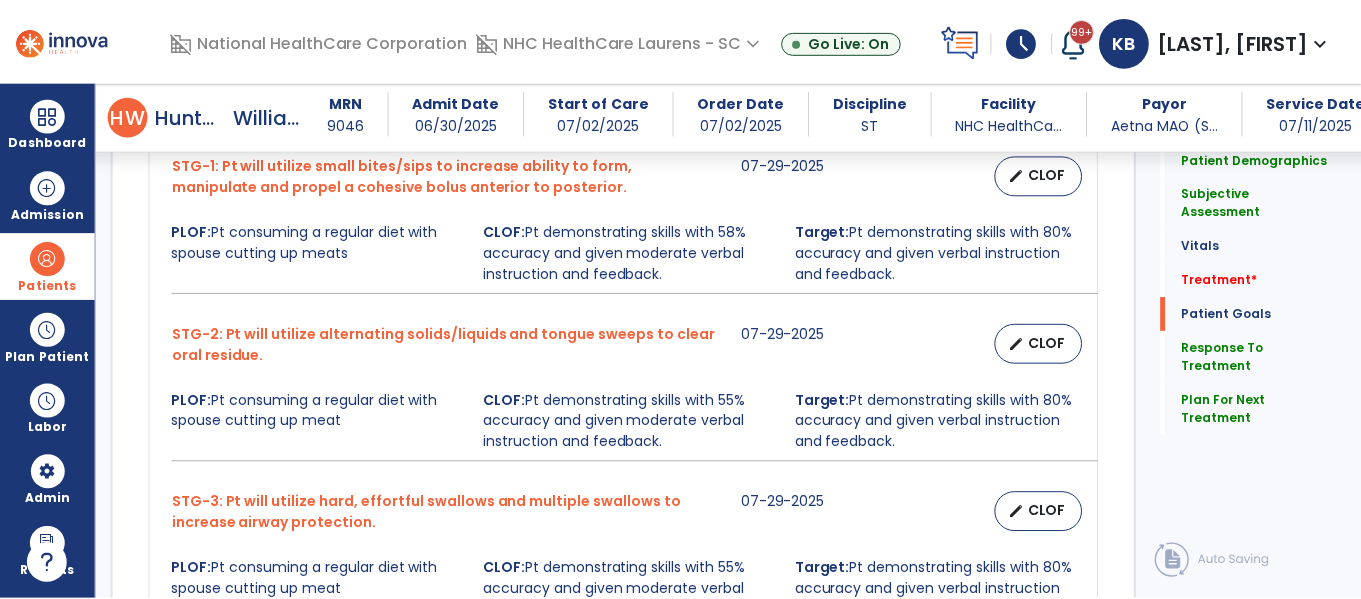scroll, scrollTop: 1975, scrollLeft: 0, axis: vertical 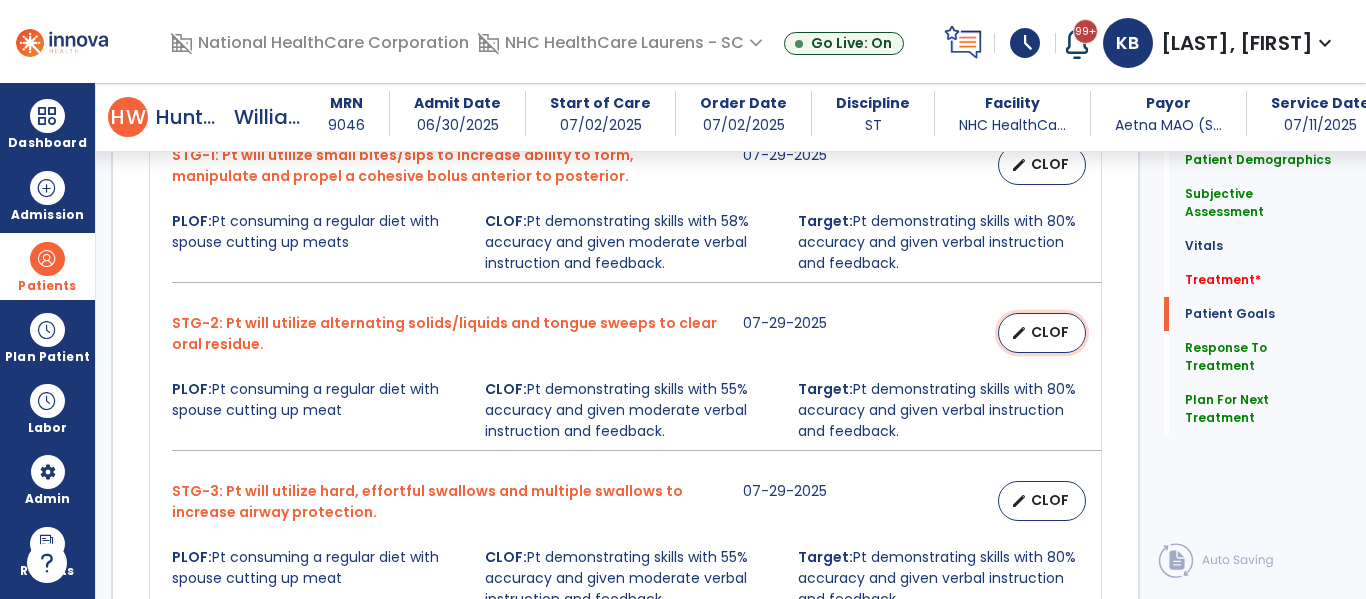click on "edit   CLOF" at bounding box center [1042, 333] 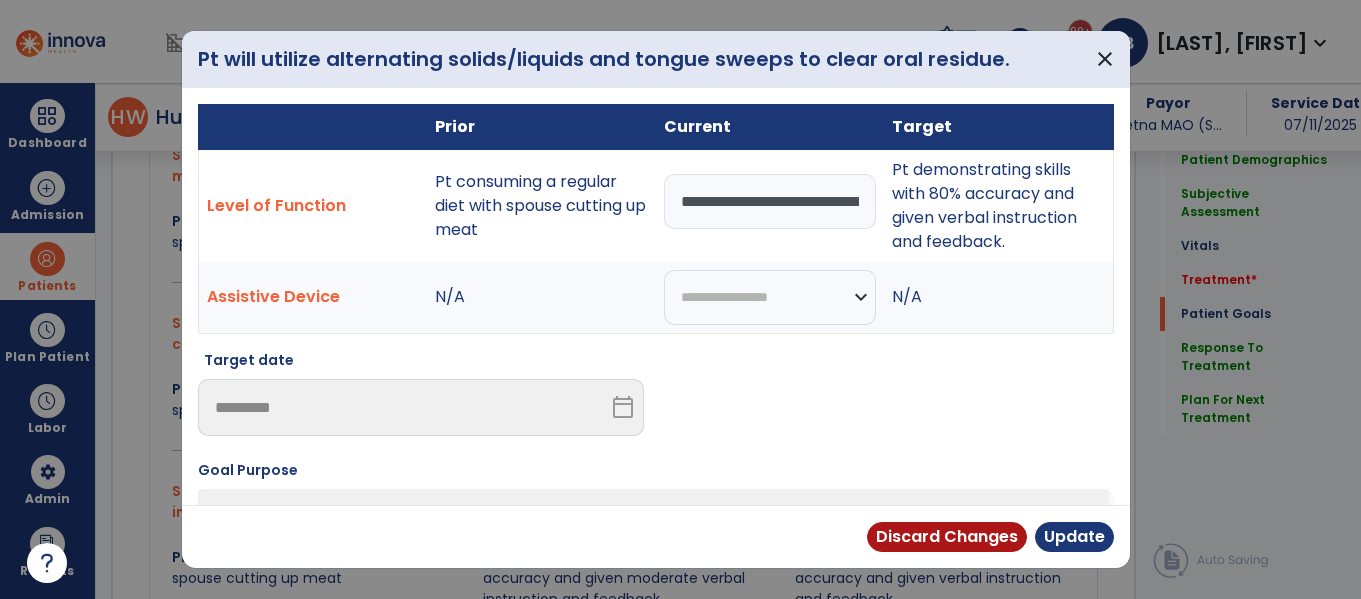 scroll, scrollTop: 1975, scrollLeft: 0, axis: vertical 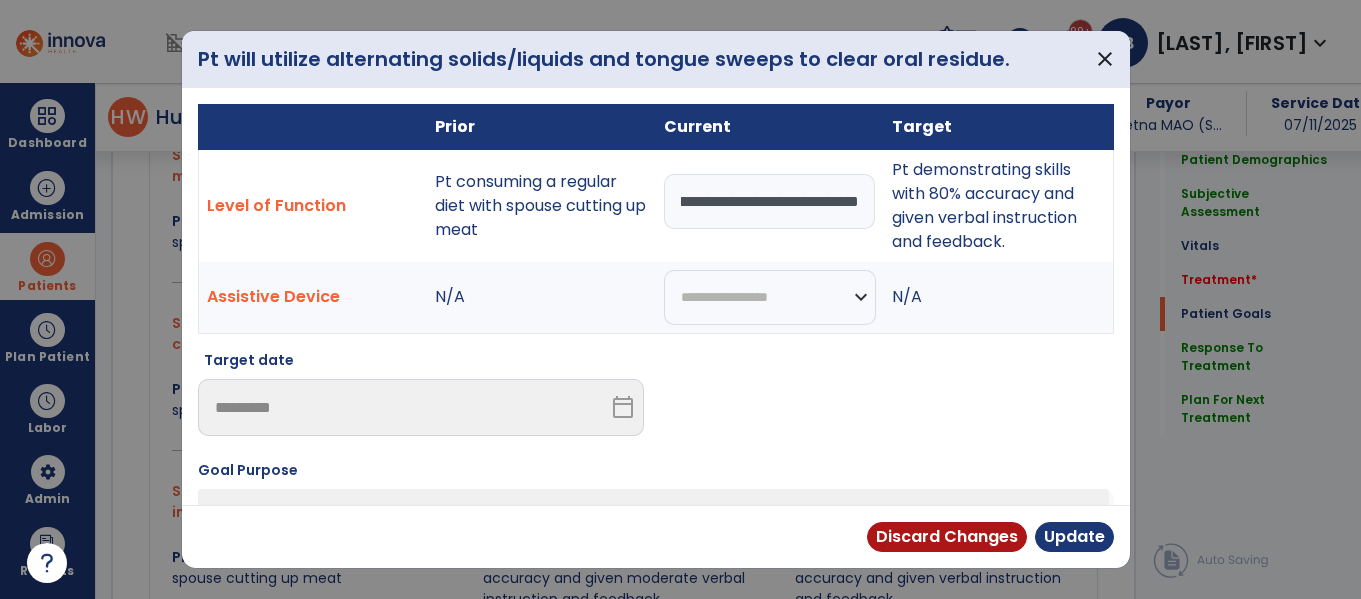 drag, startPoint x: 677, startPoint y: 200, endPoint x: 1365, endPoint y: 166, distance: 688.8396 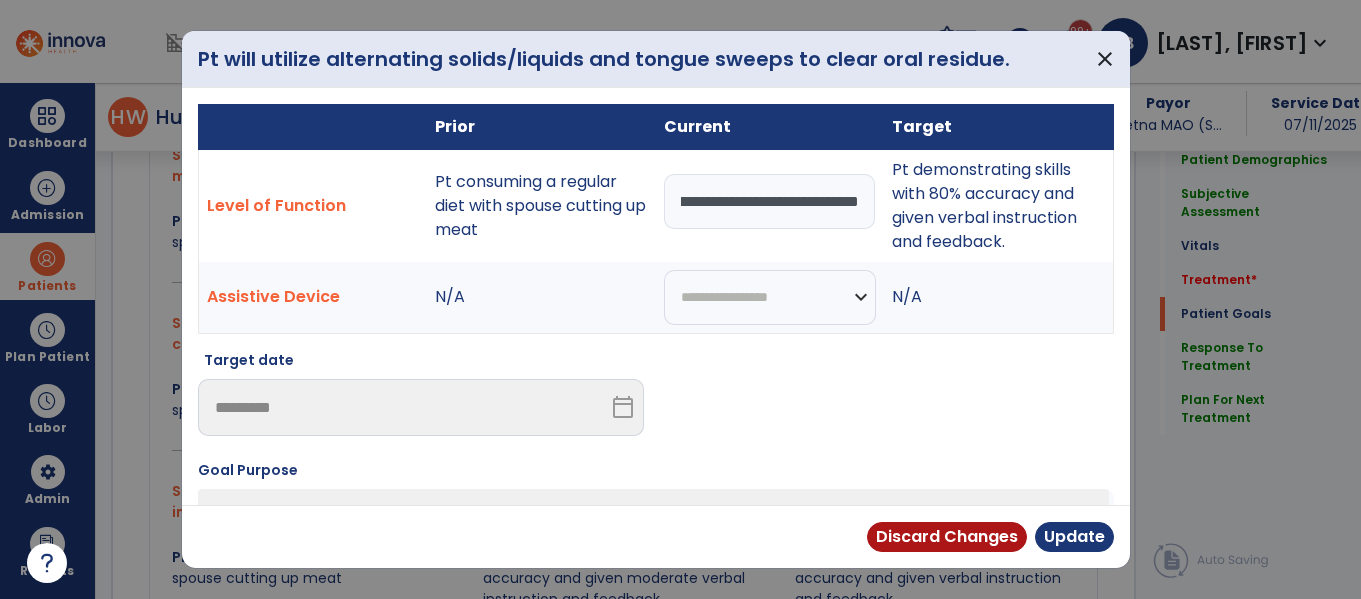 paste 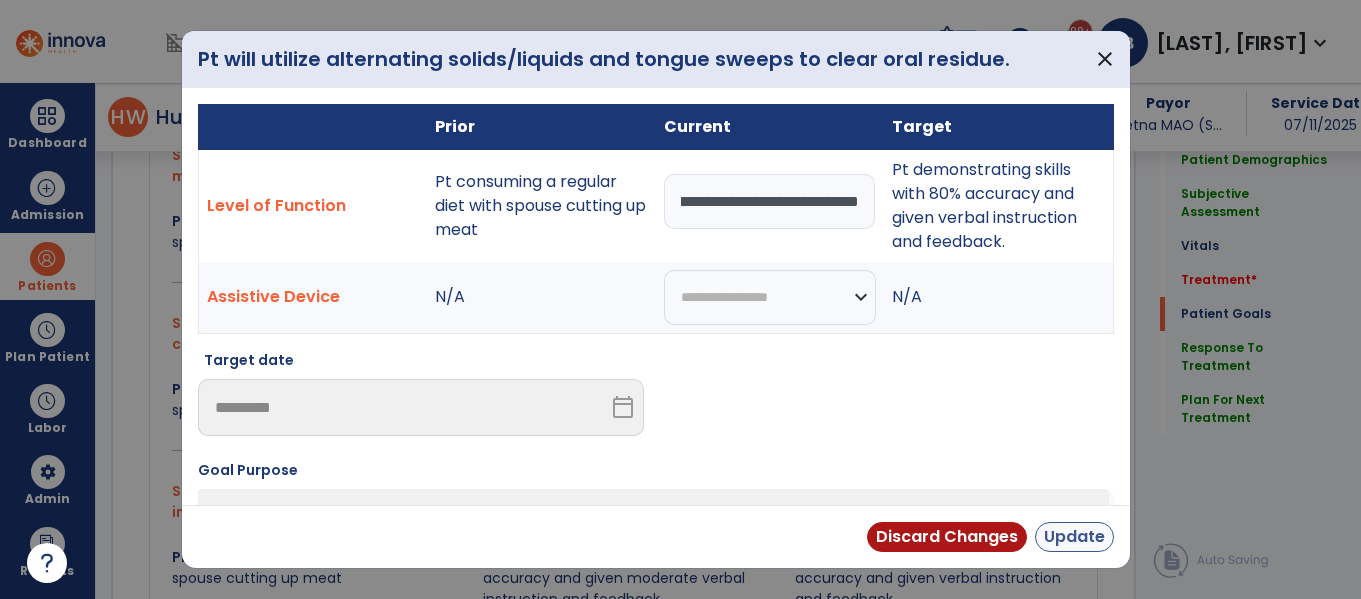type on "**********" 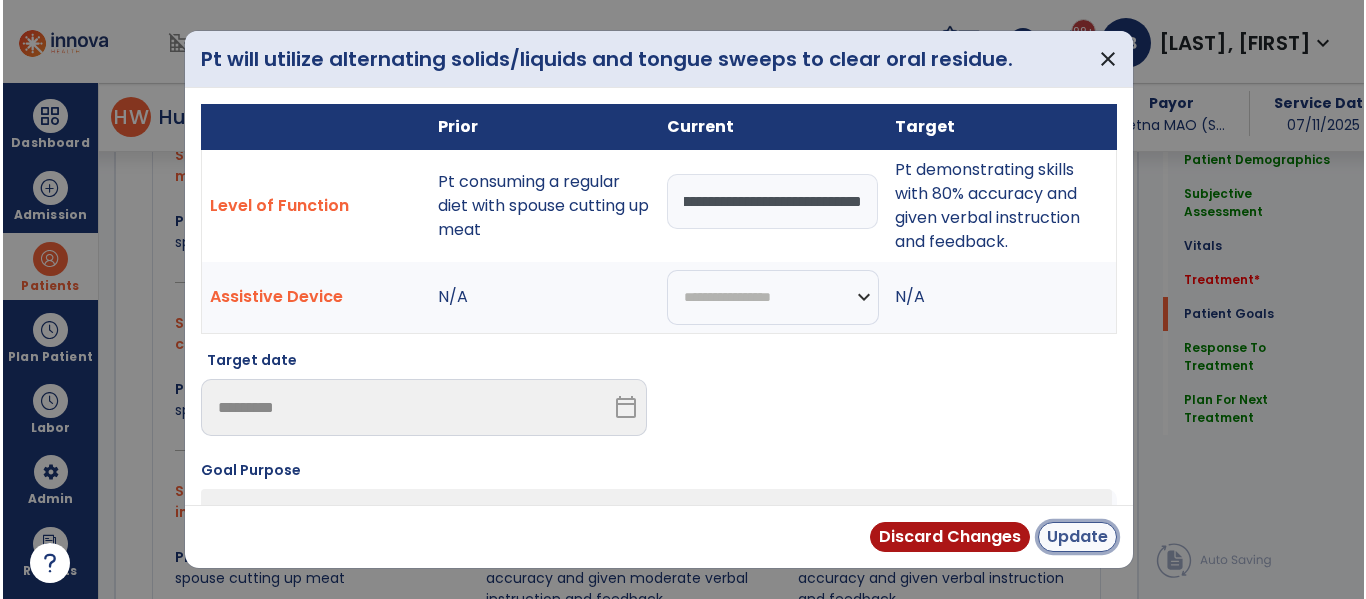 scroll, scrollTop: 0, scrollLeft: 0, axis: both 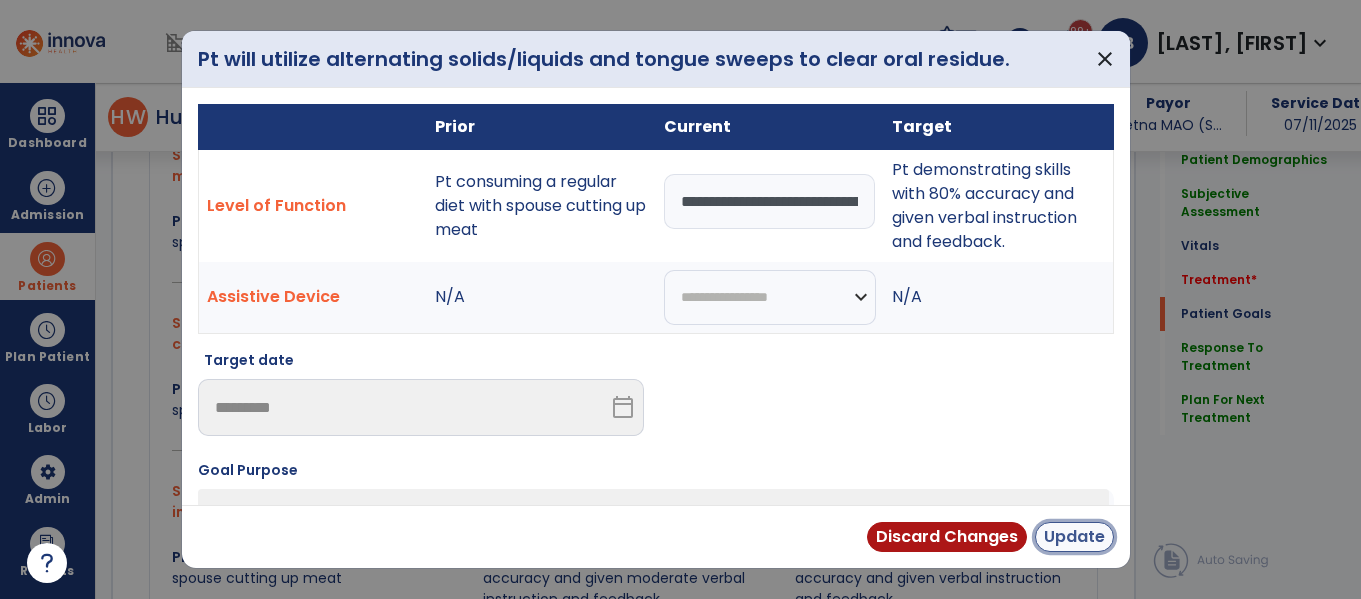 click on "Update" at bounding box center (1074, 537) 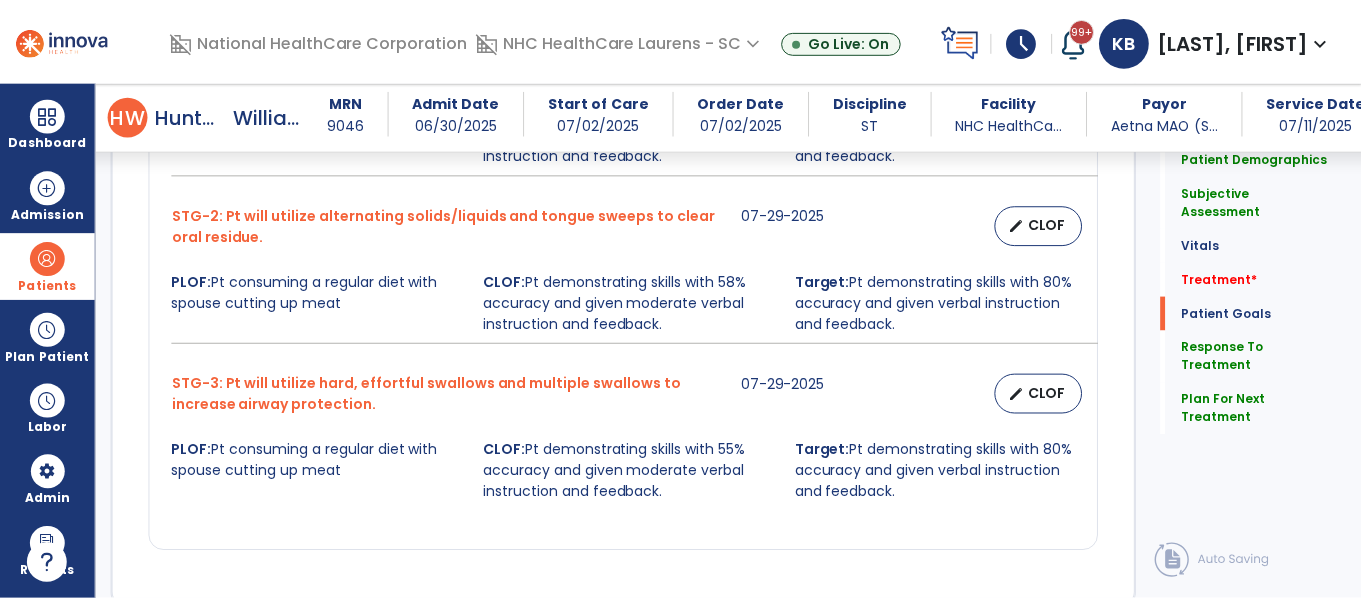 scroll, scrollTop: 2100, scrollLeft: 0, axis: vertical 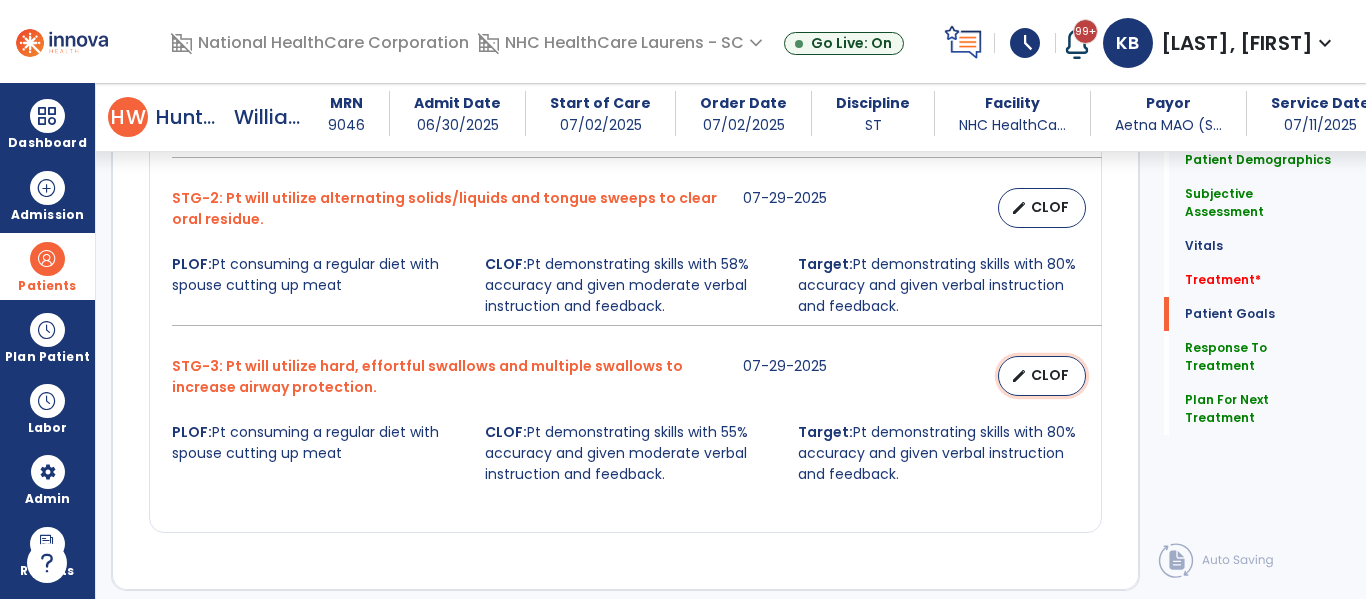 click on "CLOF" at bounding box center (1050, 375) 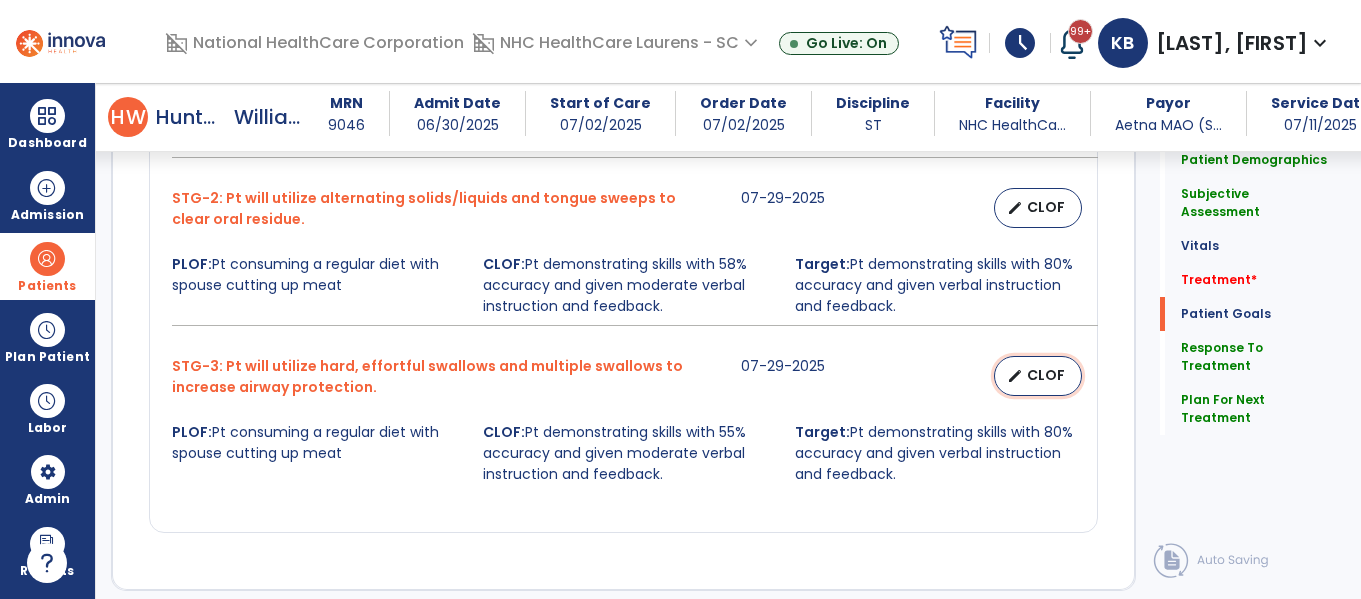 scroll, scrollTop: 2100, scrollLeft: 0, axis: vertical 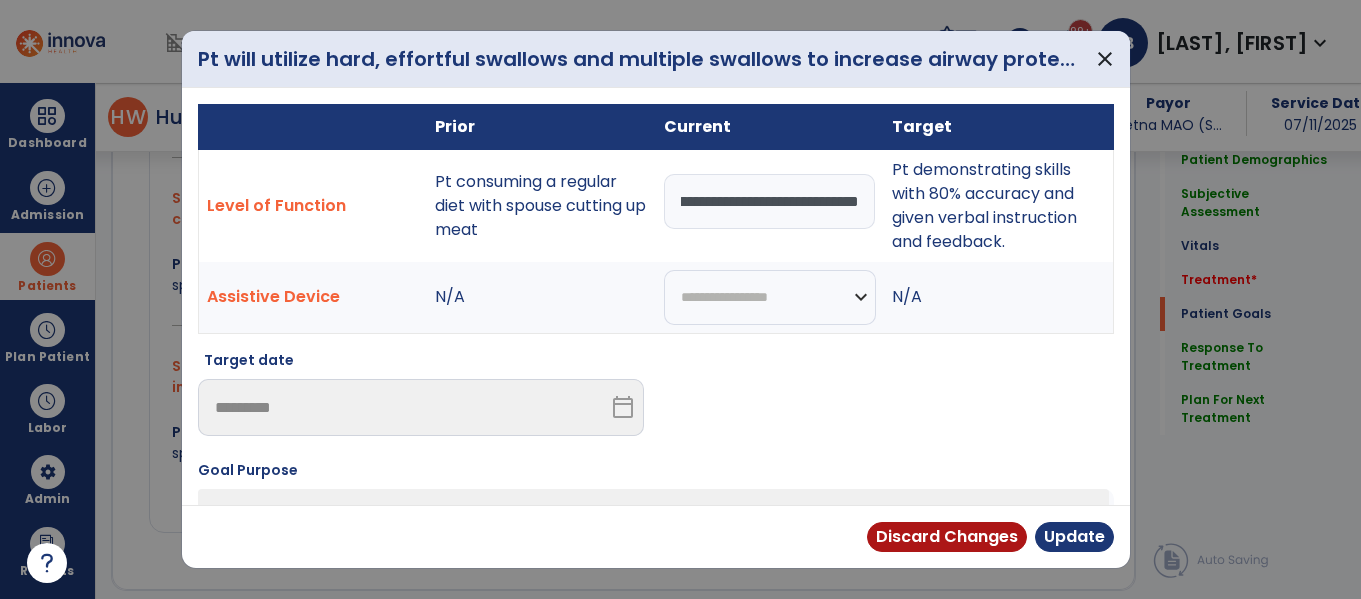 drag, startPoint x: 668, startPoint y: 202, endPoint x: 1365, endPoint y: 231, distance: 697.603 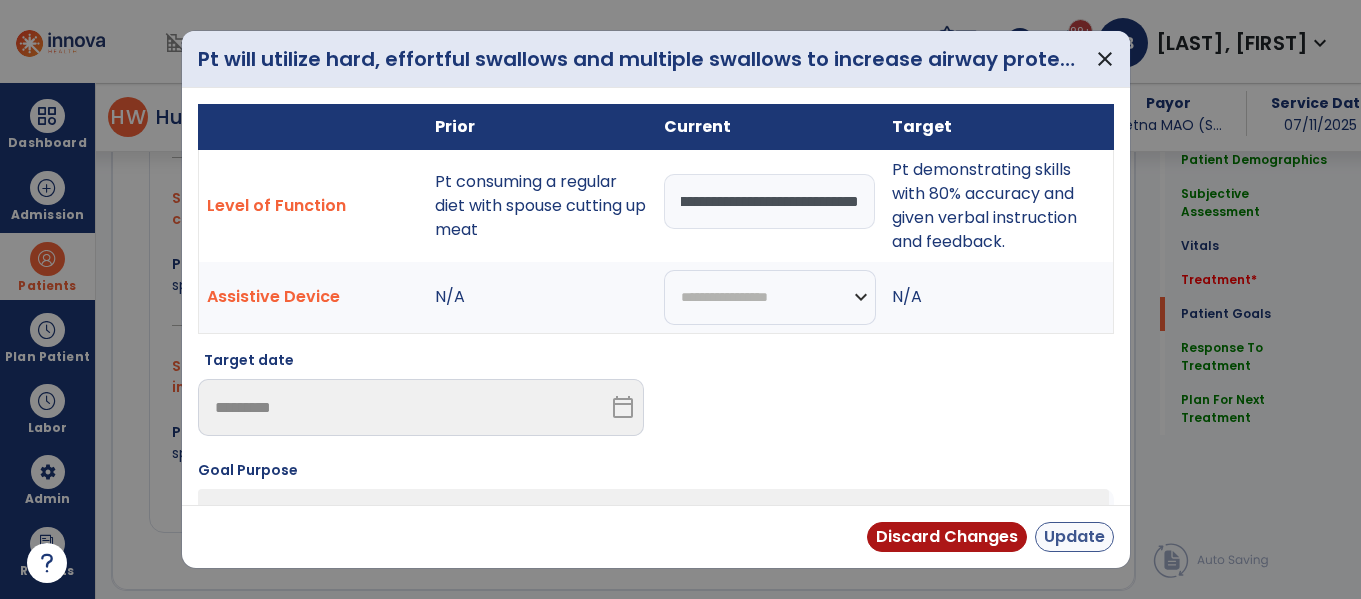 type on "**********" 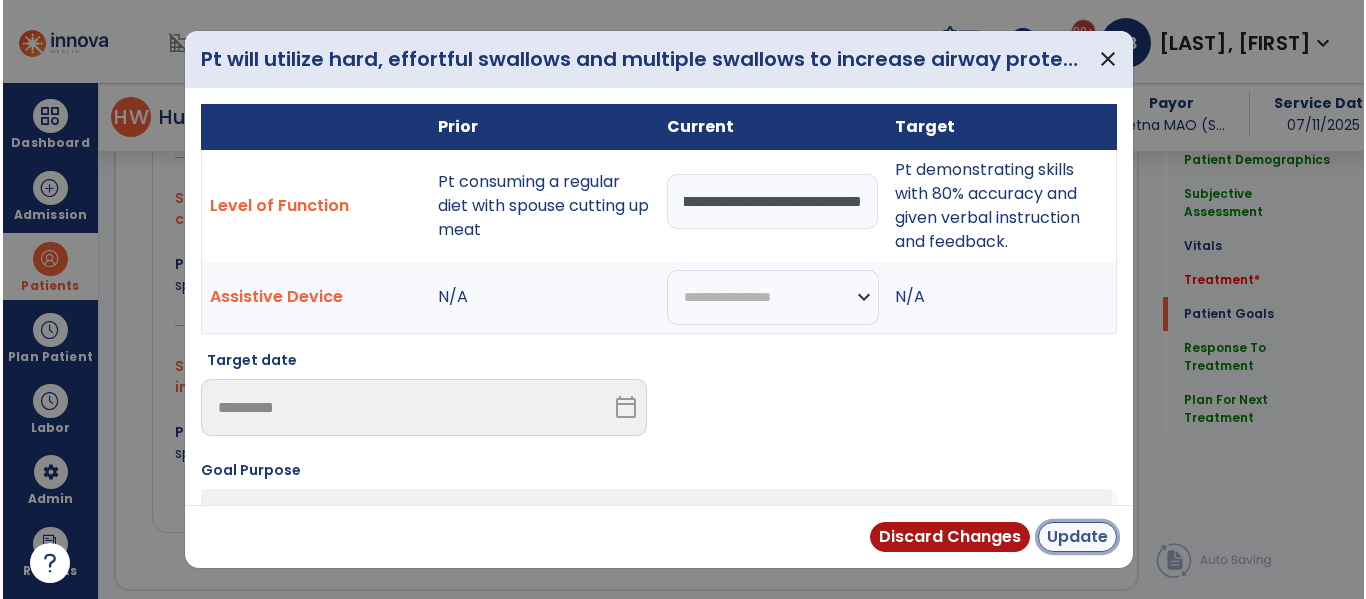 scroll, scrollTop: 0, scrollLeft: 0, axis: both 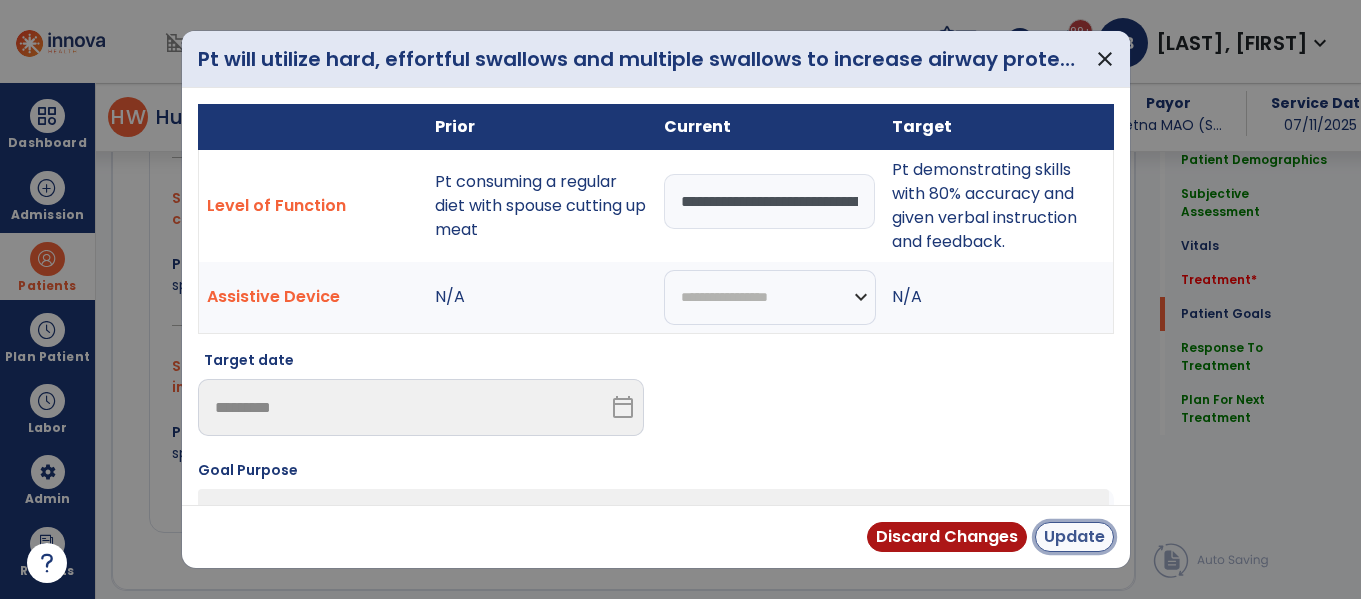 click on "Update" at bounding box center [1074, 537] 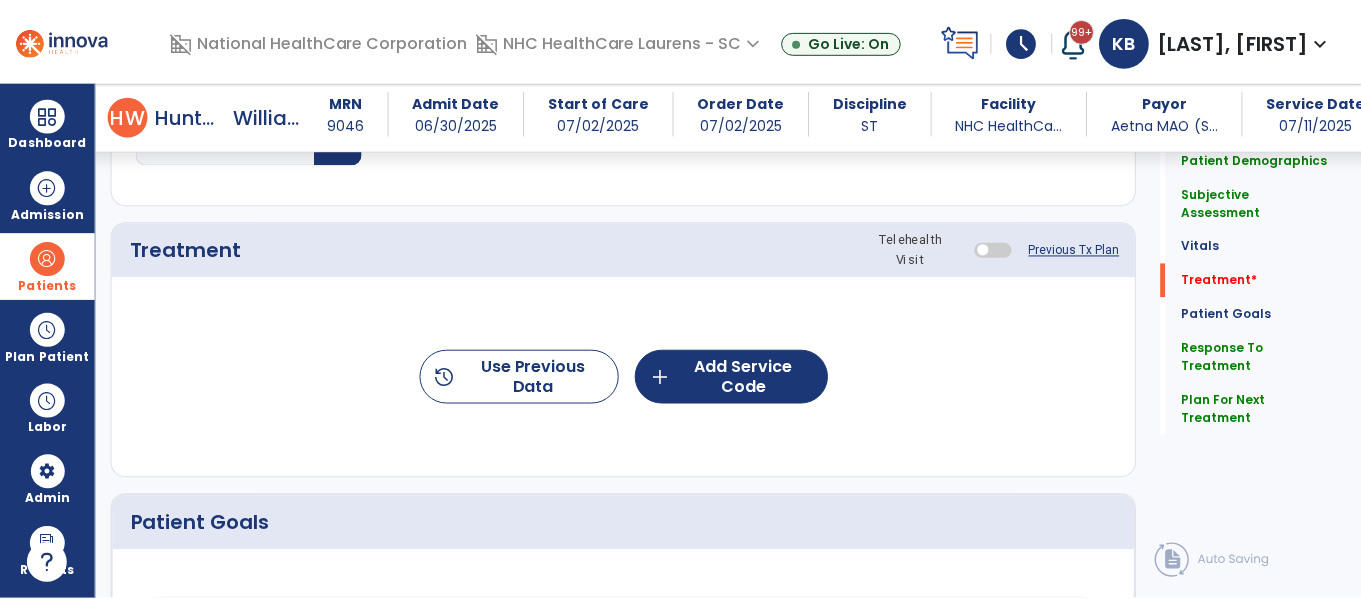scroll, scrollTop: 1359, scrollLeft: 0, axis: vertical 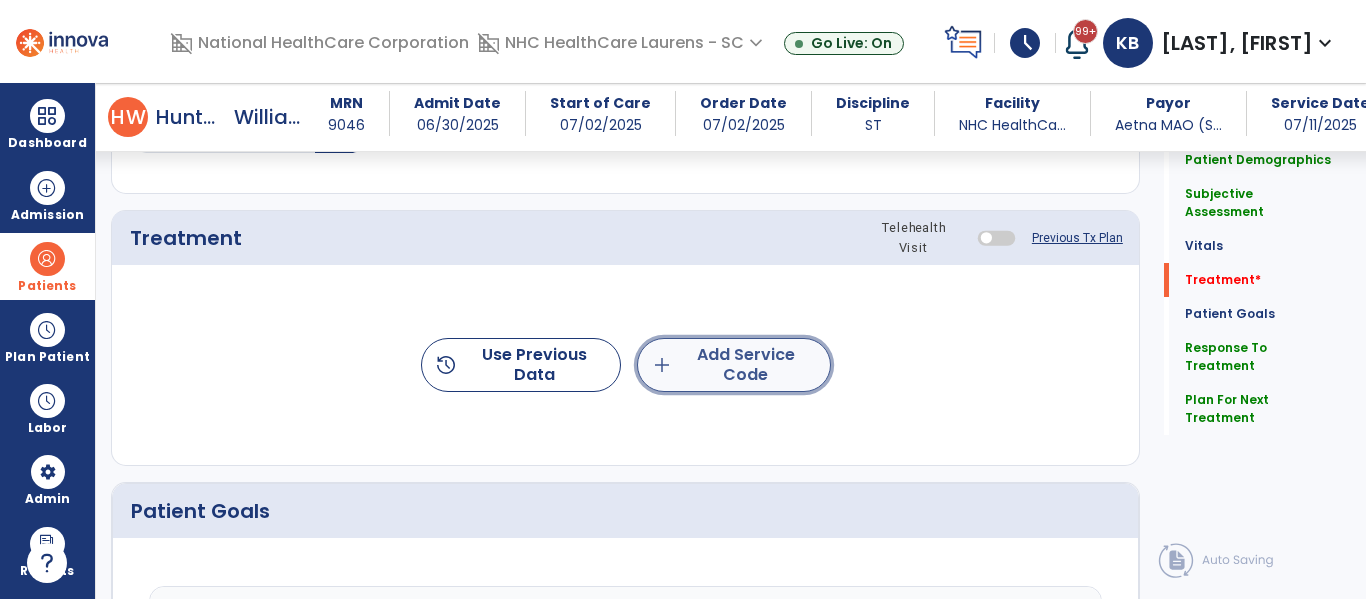 click on "add  Add Service Code" 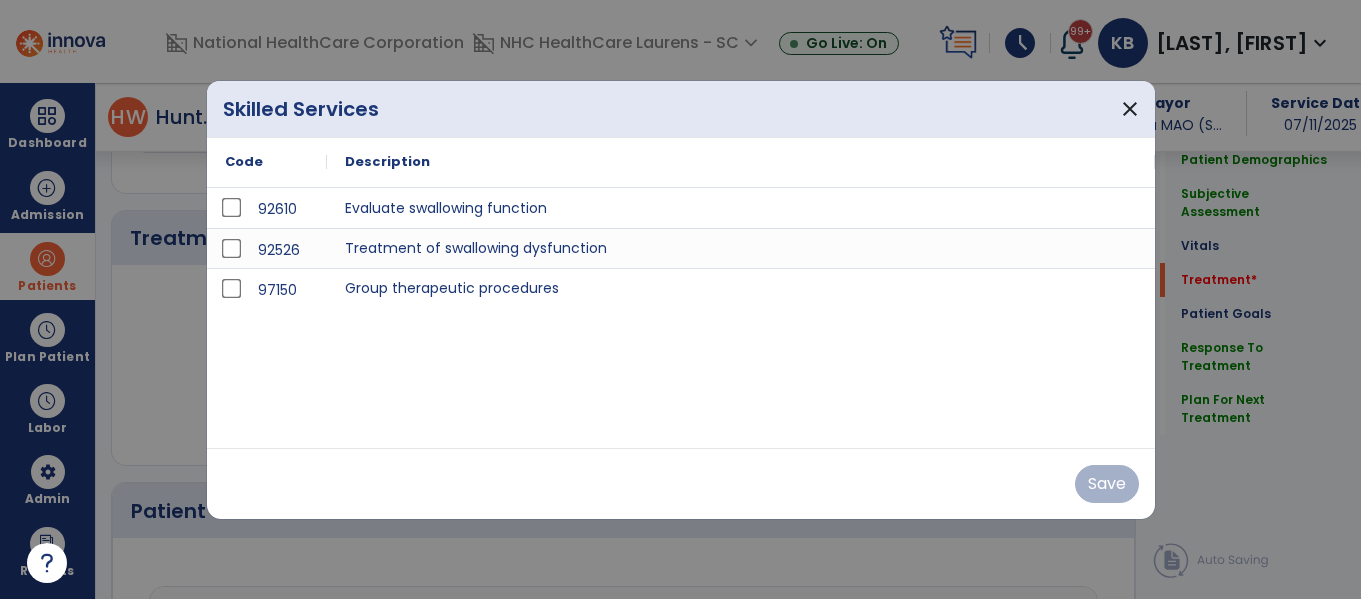 scroll, scrollTop: 1359, scrollLeft: 0, axis: vertical 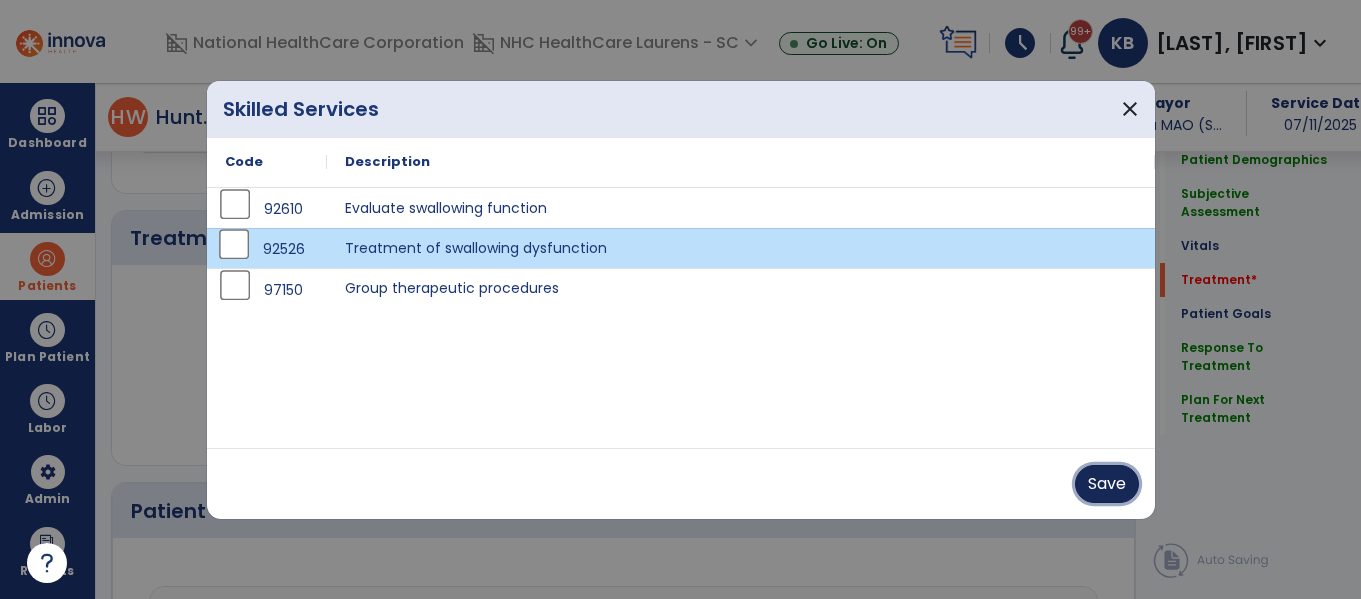 click on "Save" at bounding box center (1107, 484) 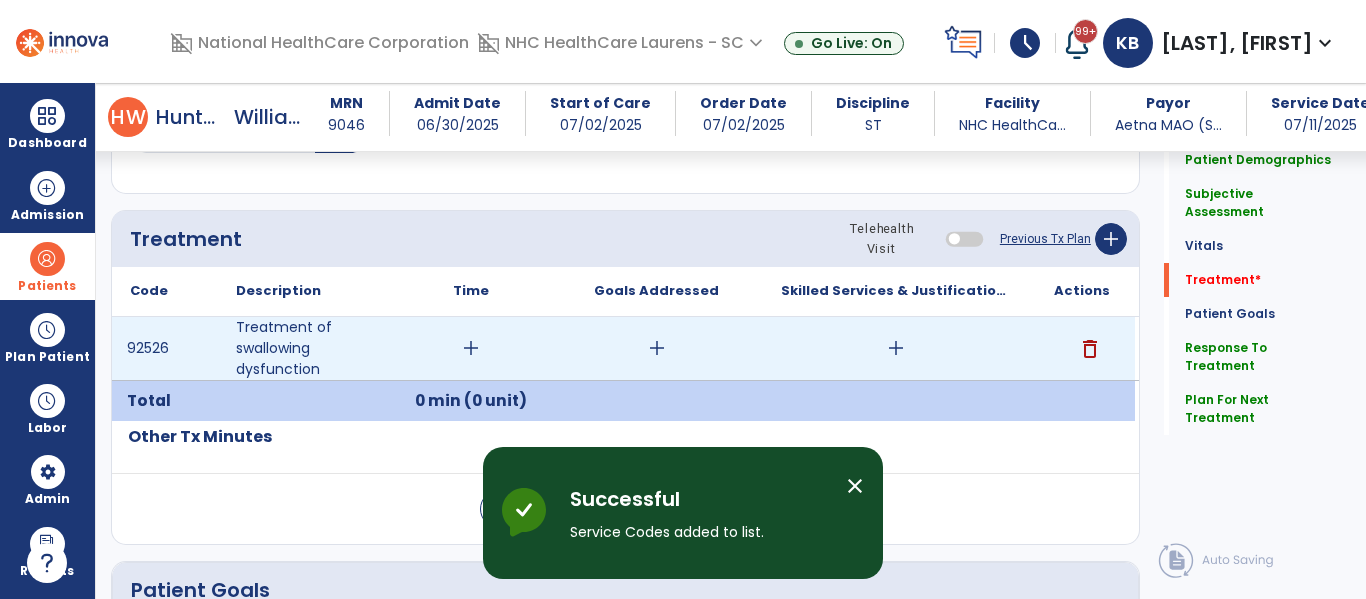 click on "add" at bounding box center (471, 348) 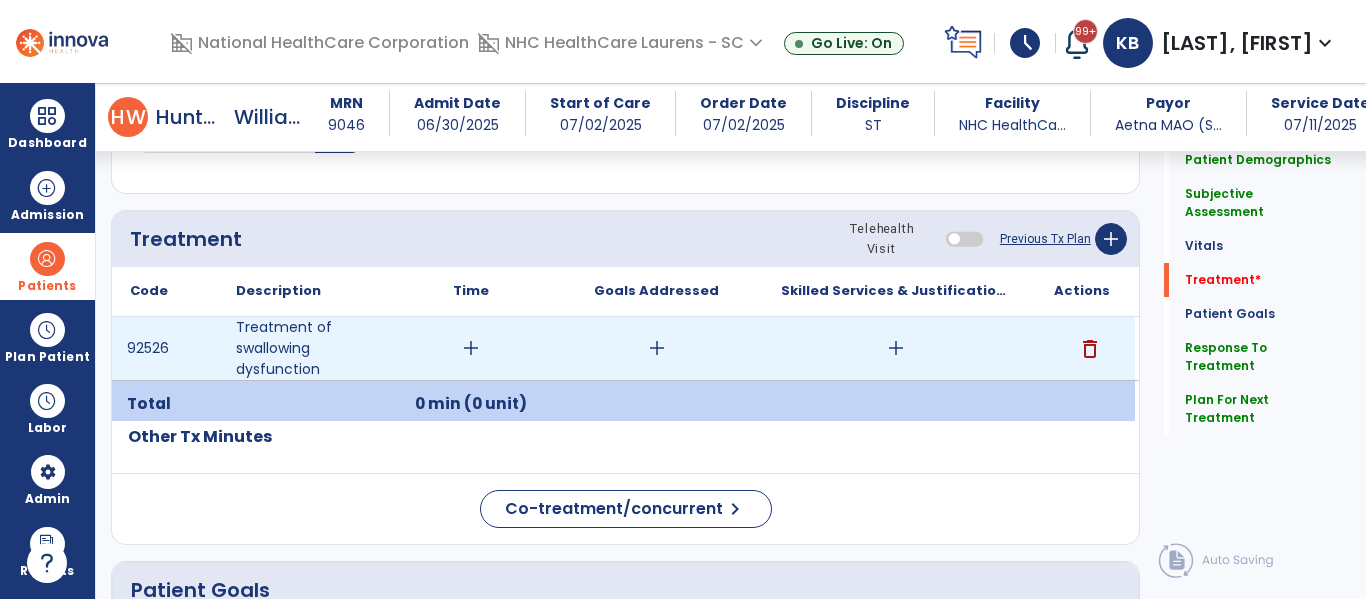 click on "add" at bounding box center [657, 348] 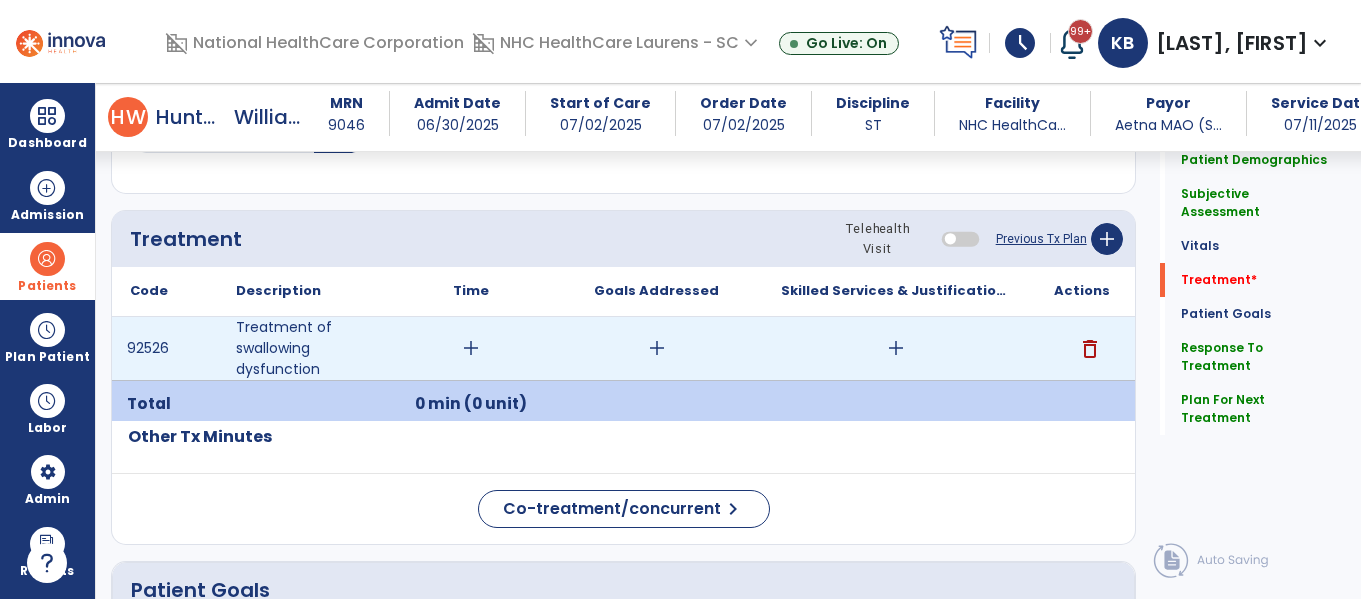 scroll, scrollTop: 1359, scrollLeft: 0, axis: vertical 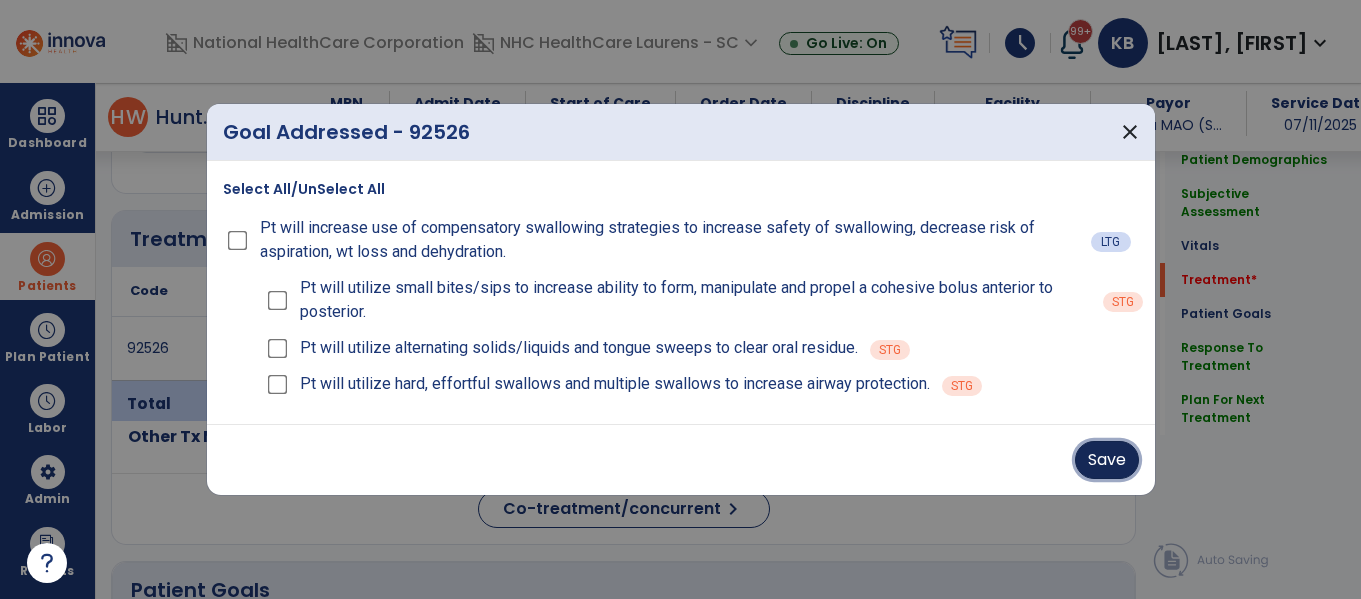 click on "Save" at bounding box center [1107, 460] 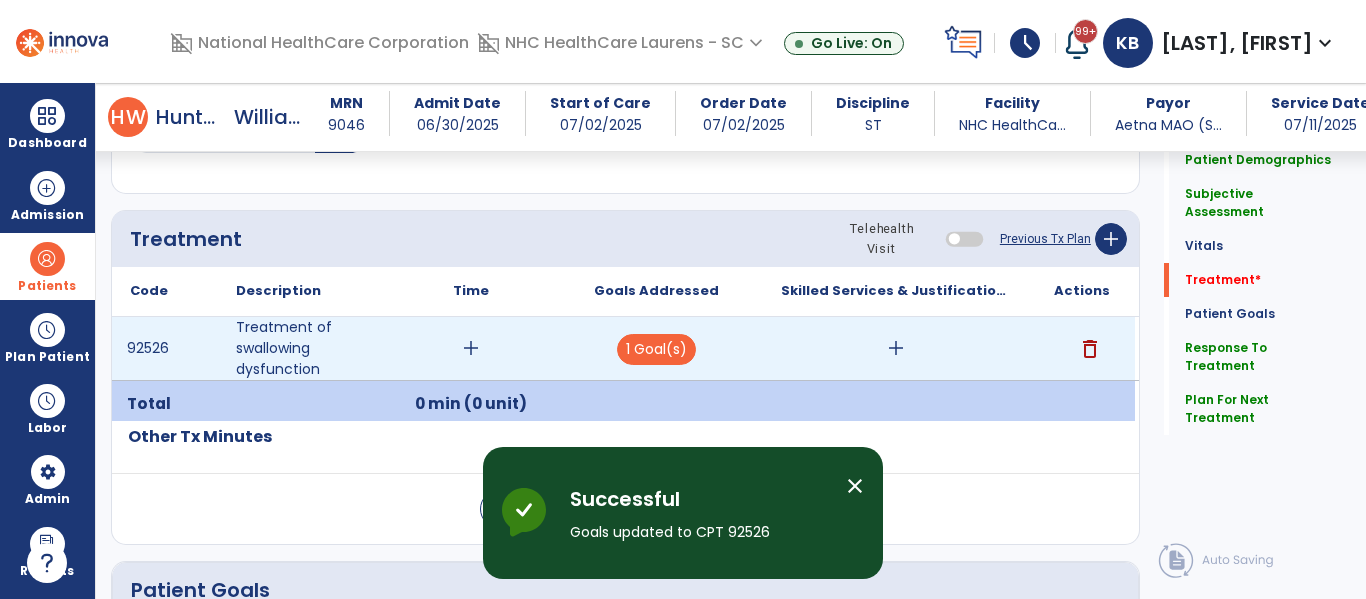 click on "add" at bounding box center (896, 348) 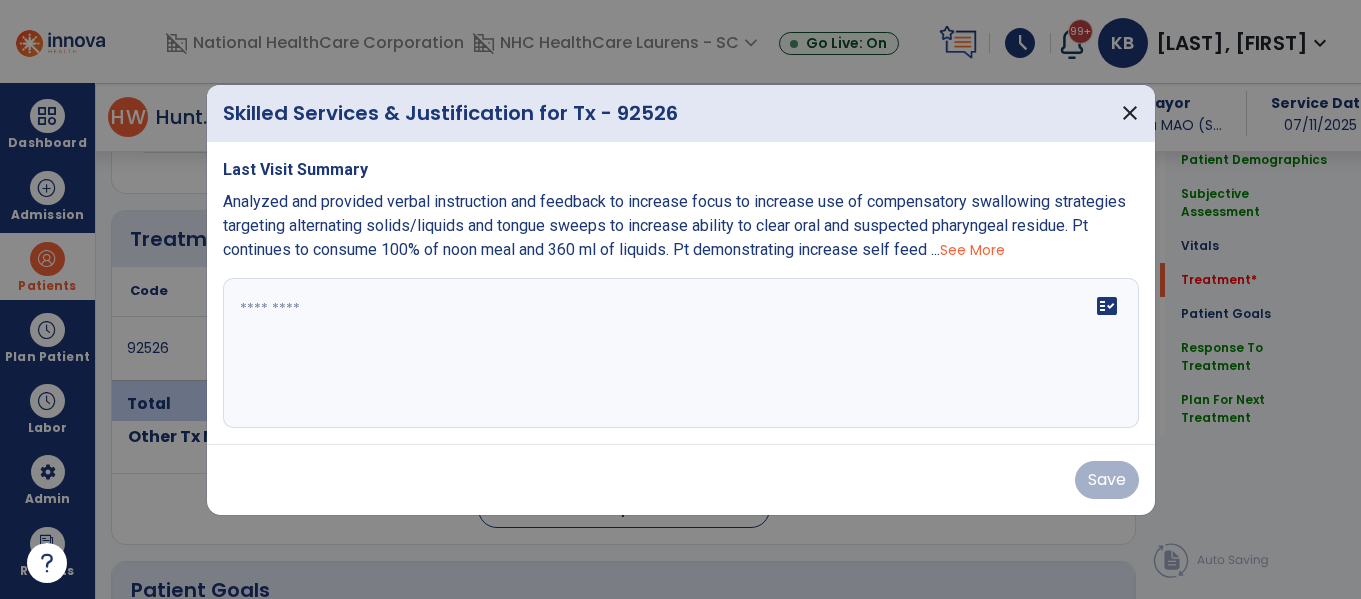 scroll, scrollTop: 1359, scrollLeft: 0, axis: vertical 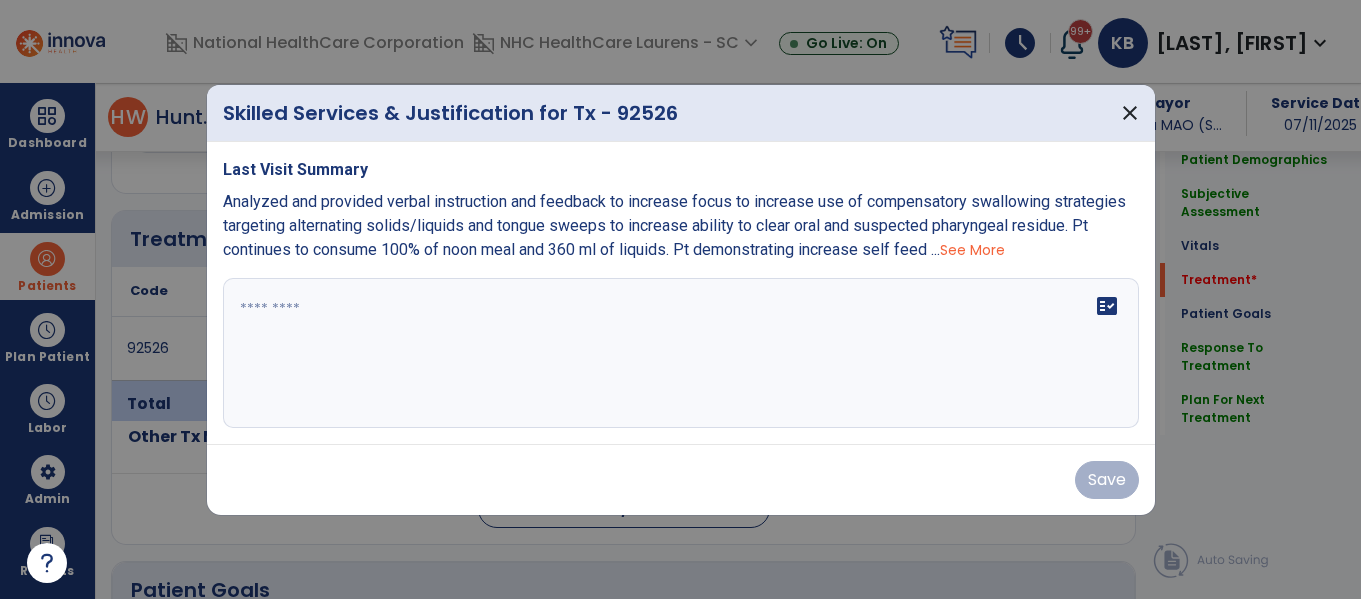 click on "See More" at bounding box center [972, 250] 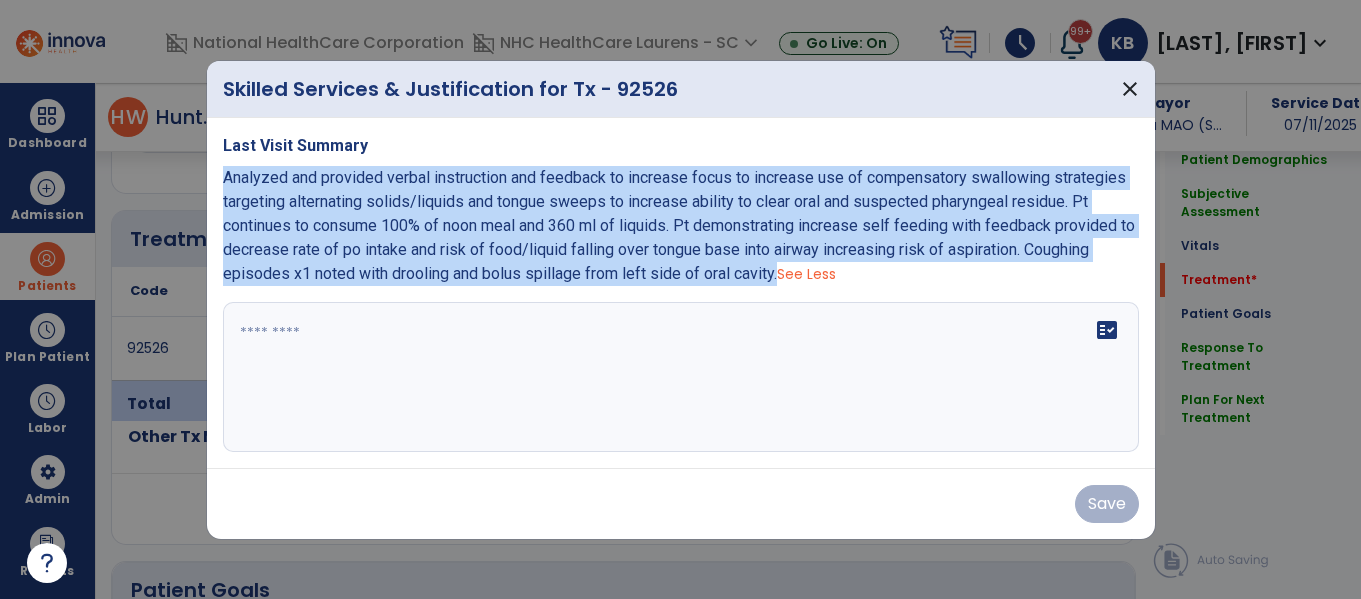 drag, startPoint x: 224, startPoint y: 174, endPoint x: 778, endPoint y: 280, distance: 564.0496 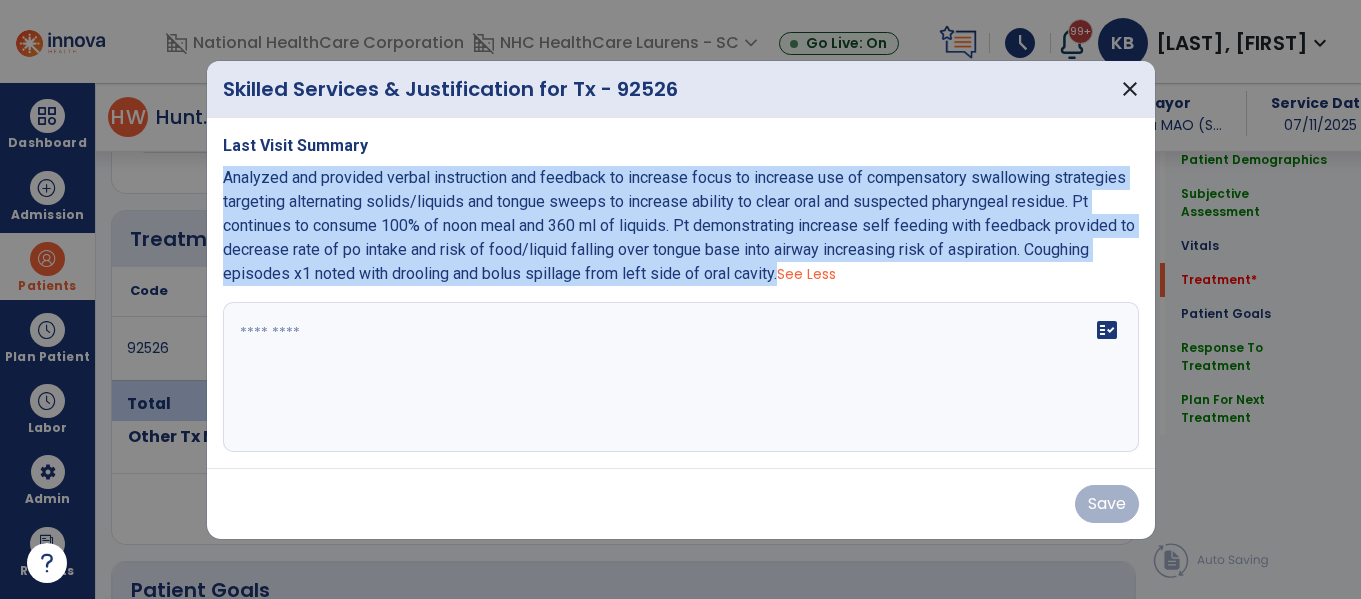 click on "Analyzed and provided verbal instruction and feedback to increase focus to increase use of compensatory swallowing strategies targeting alternating solids/liquids and tongue sweeps to increase ability to clear oral and suspected pharyngeal residue. Pt continues to consume 100% of noon meal and 360 ml of liquids. Pt demonstrating increase self feeding with feedback provided to decrease rate of po intake and risk of food/liquid falling over tongue base into airway increasing risk of aspiration. Coughing episodes x1 noted with drooling and bolus spillage from left side of oral cavity. See Less" at bounding box center [681, 226] 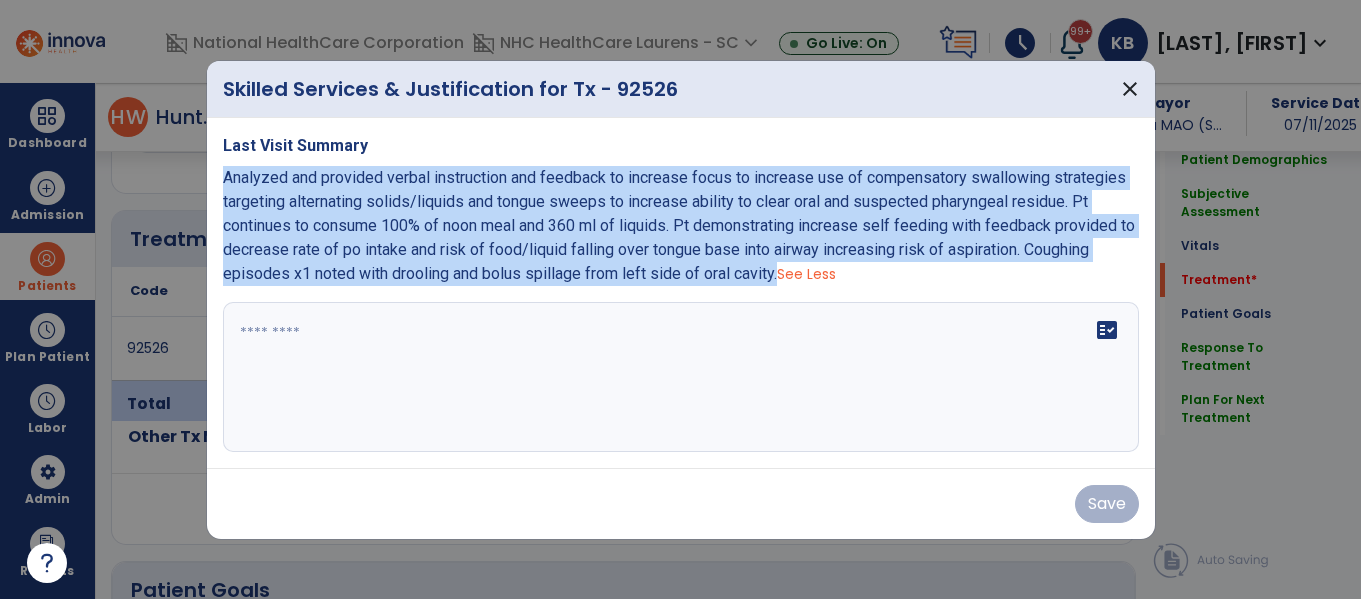 copy on "Analyzed and provided verbal instruction and feedback to increase focus to increase use of compensatory swallowing strategies targeting  alternating solids/liquids and tongue sweeps to increase ability to clear oral and suspected pharyngeal residue. Pt continues to consume 100% of noon meal and 360 ml of liquids. Pt demonstrating increase self feeding with feedback provided to decrease rate of po intake and risk of food/liquid falling over tongue base into airway increasing risk of aspiration. Coughing episodes x1 noted with drooling and bolus spillage from left side of oral cavity." 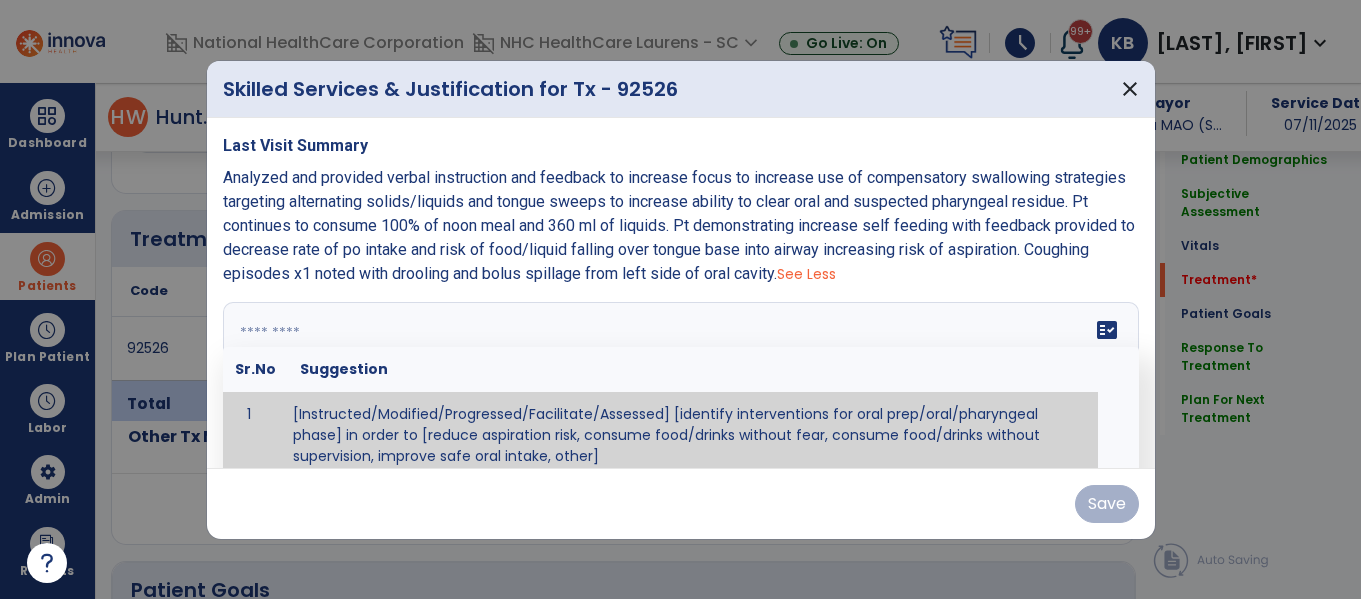 click at bounding box center [681, 377] 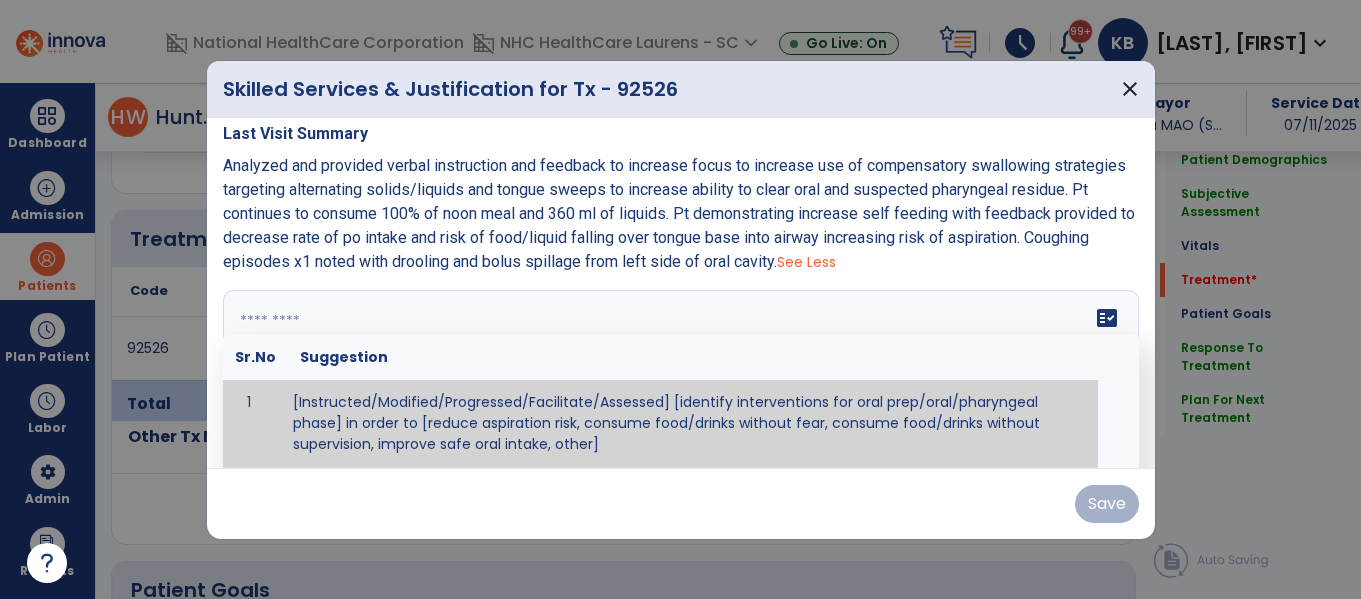 paste on "**********" 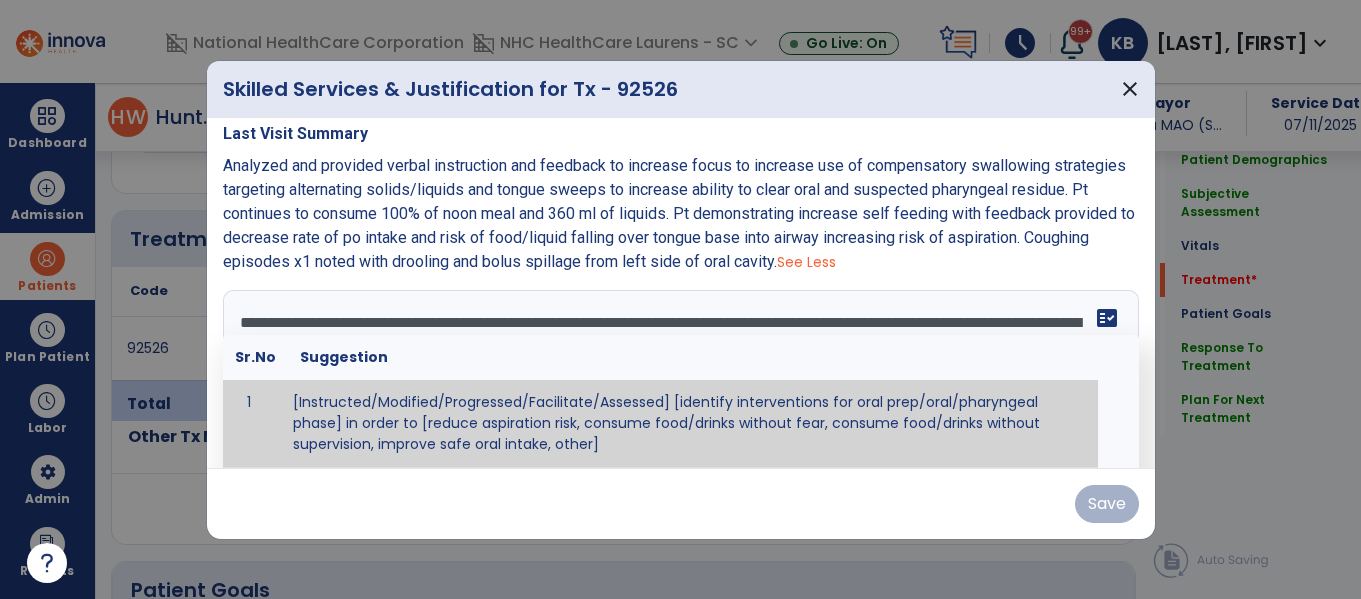 scroll, scrollTop: 16, scrollLeft: 0, axis: vertical 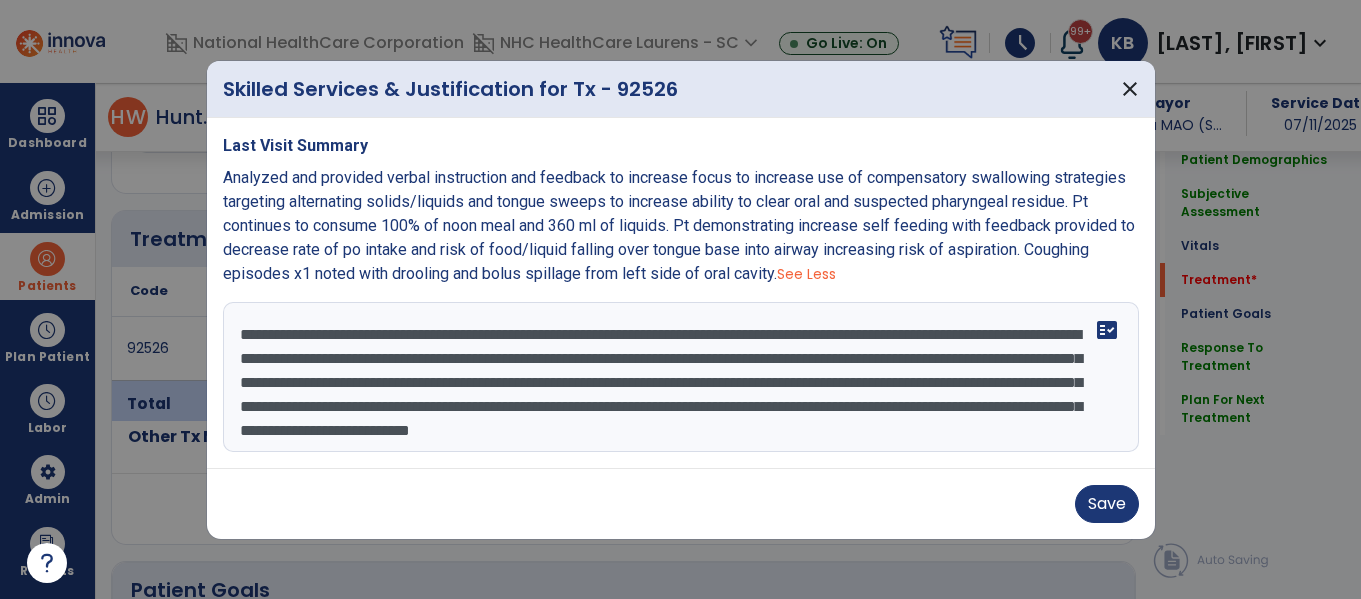 click on "**********" at bounding box center (681, 377) 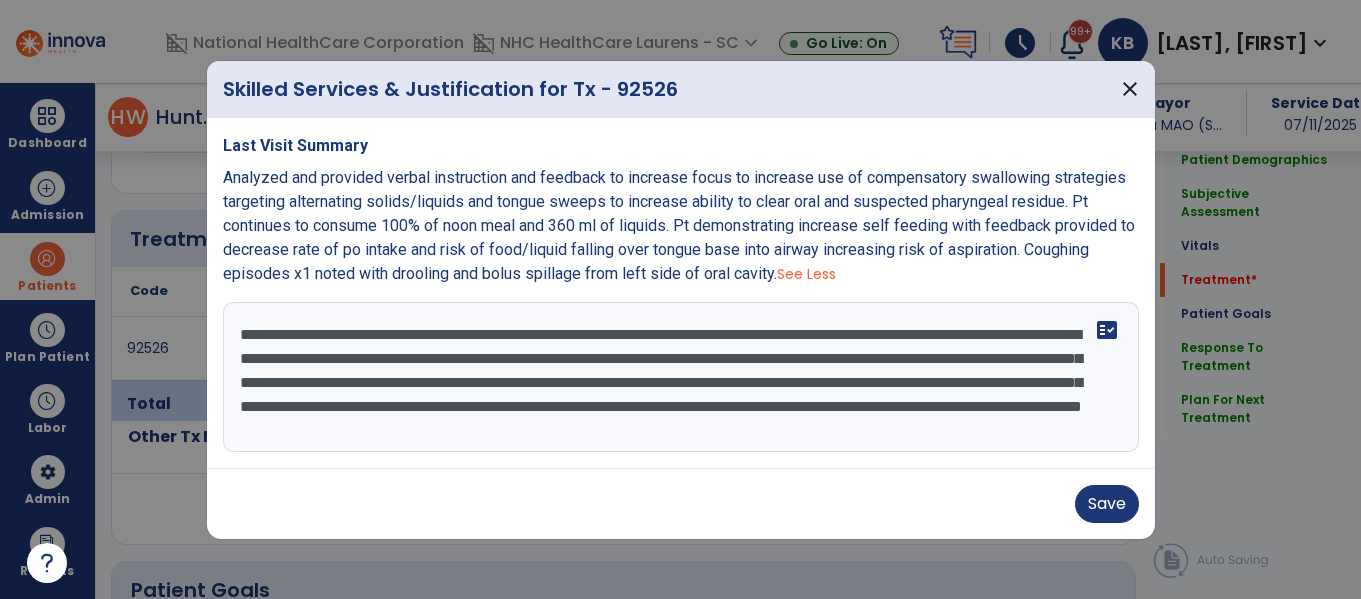 click on "**********" at bounding box center (681, 377) 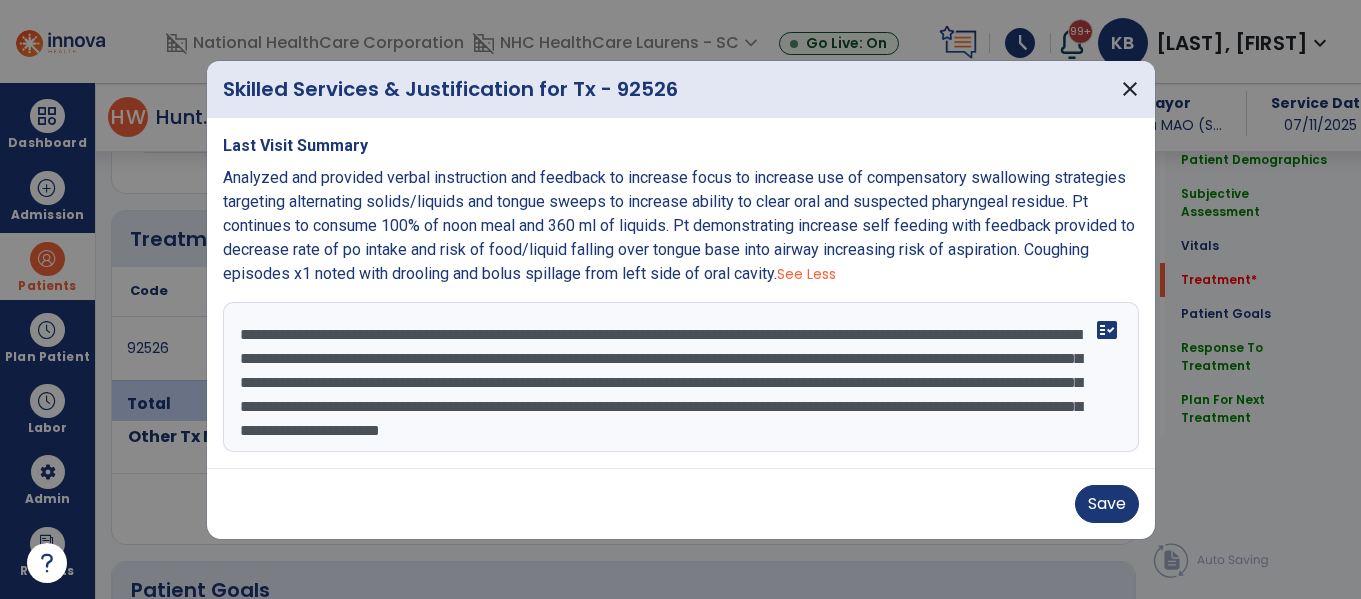 click on "**********" at bounding box center [681, 377] 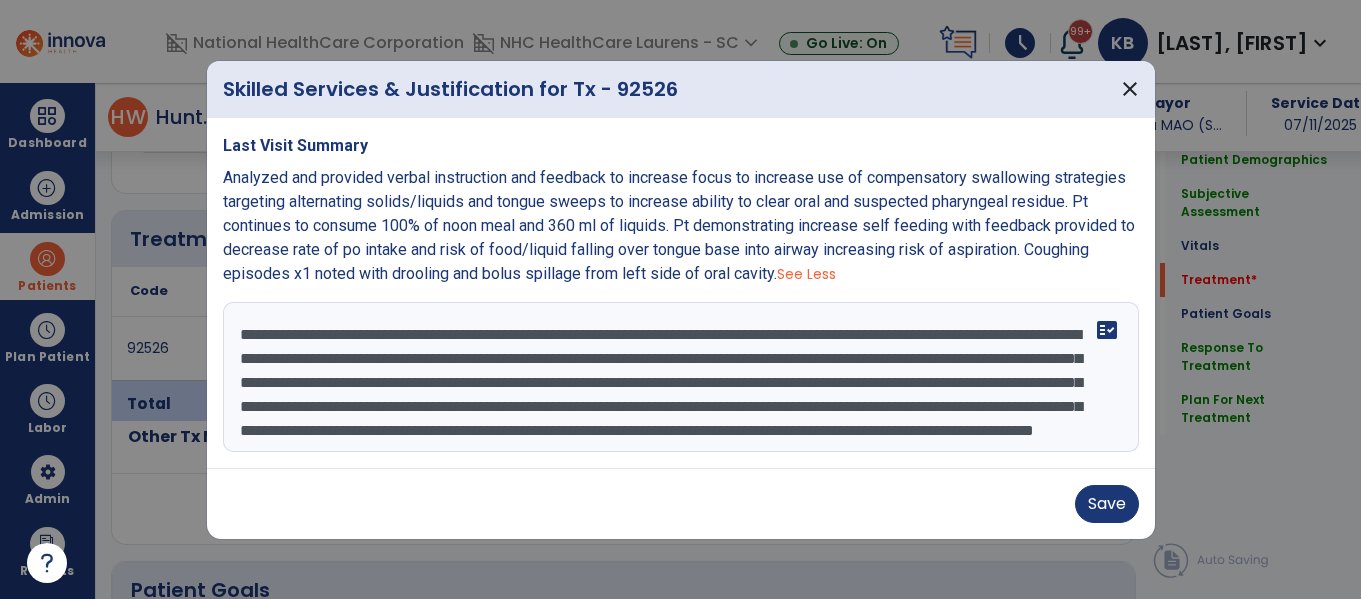 scroll, scrollTop: 48, scrollLeft: 0, axis: vertical 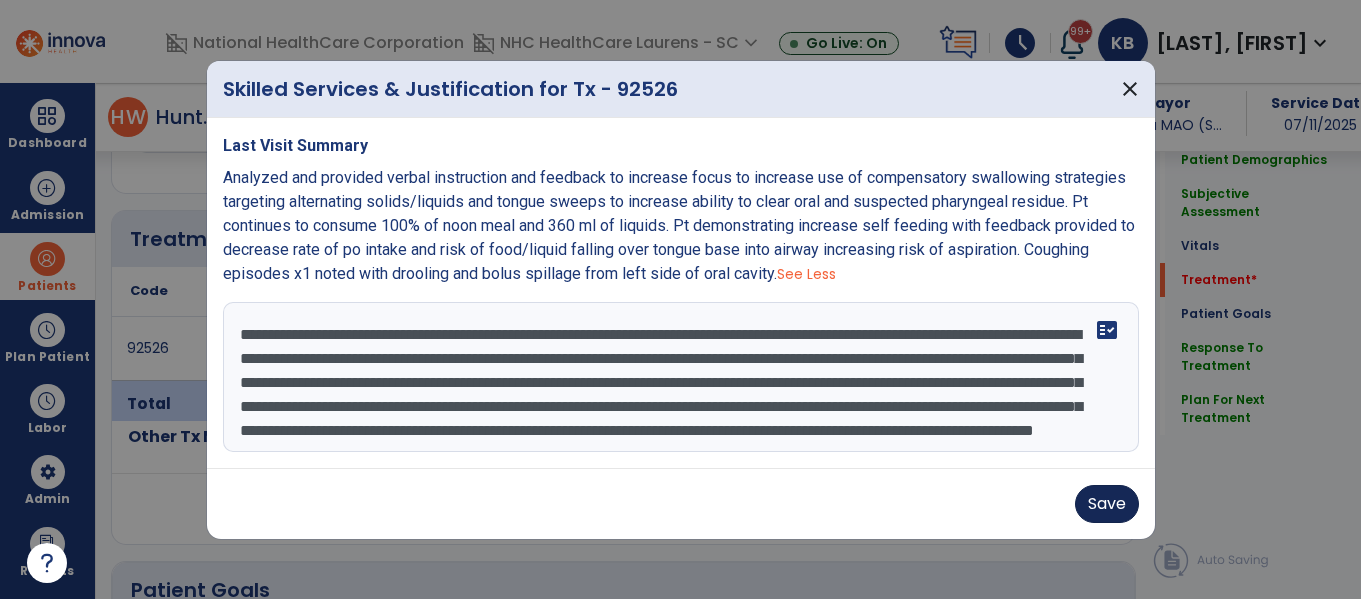 type on "**********" 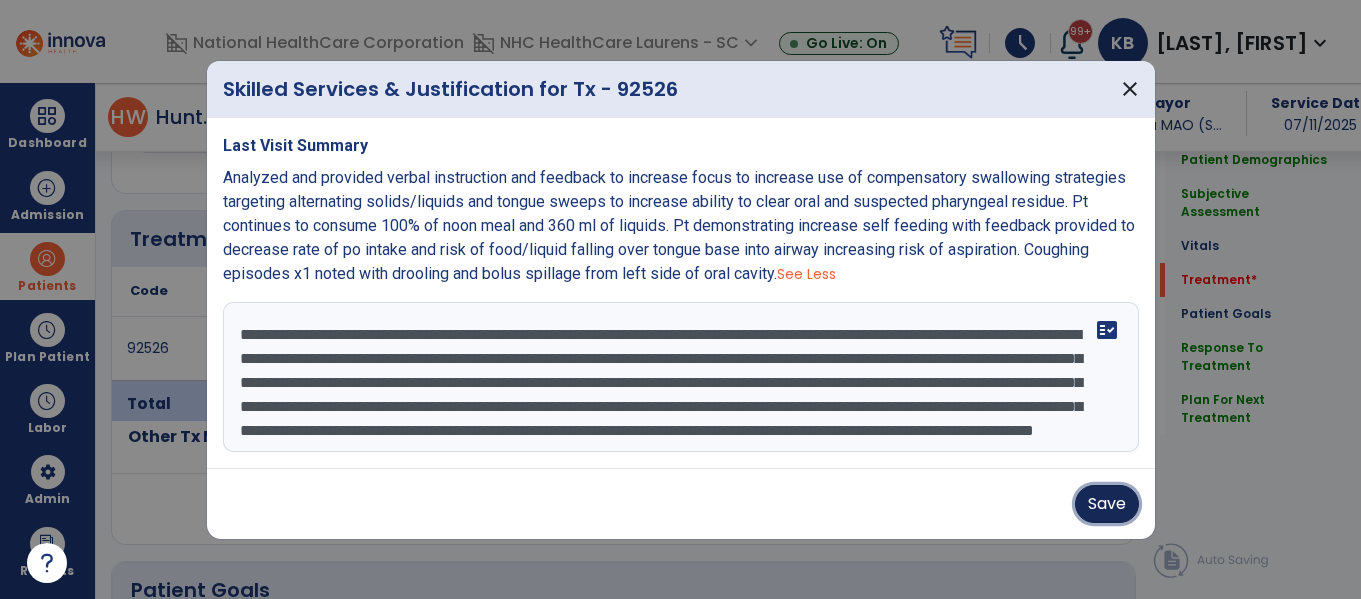 click on "Save" at bounding box center [1107, 504] 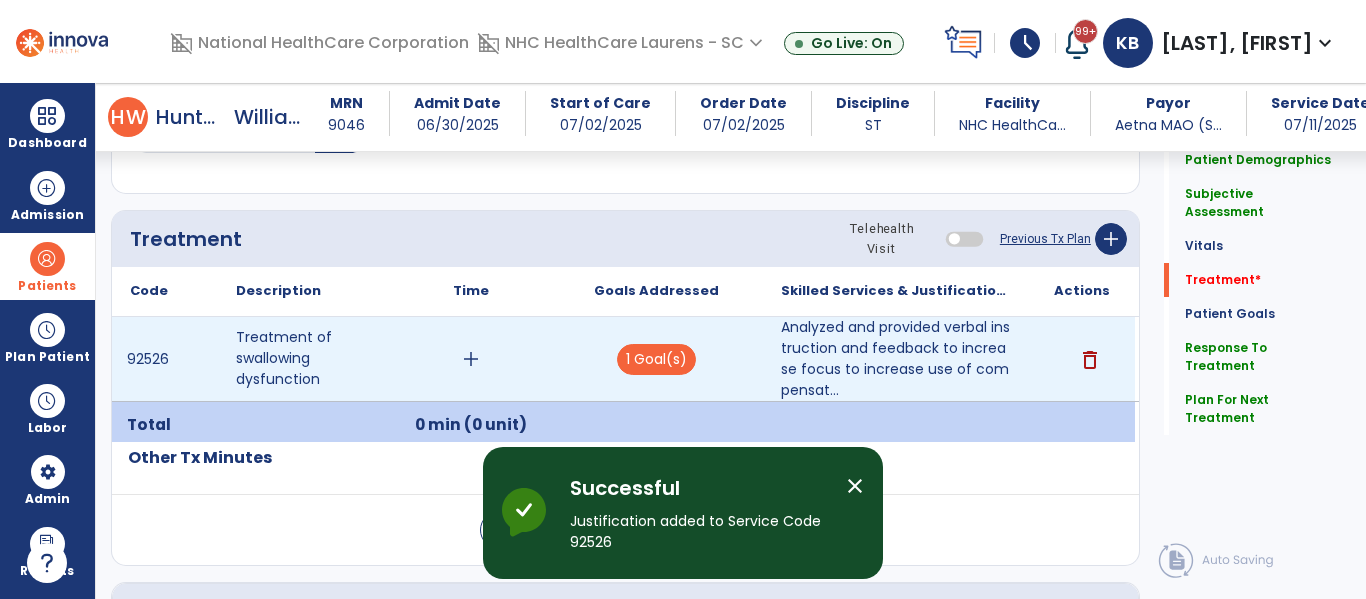 click on "add" at bounding box center [471, 359] 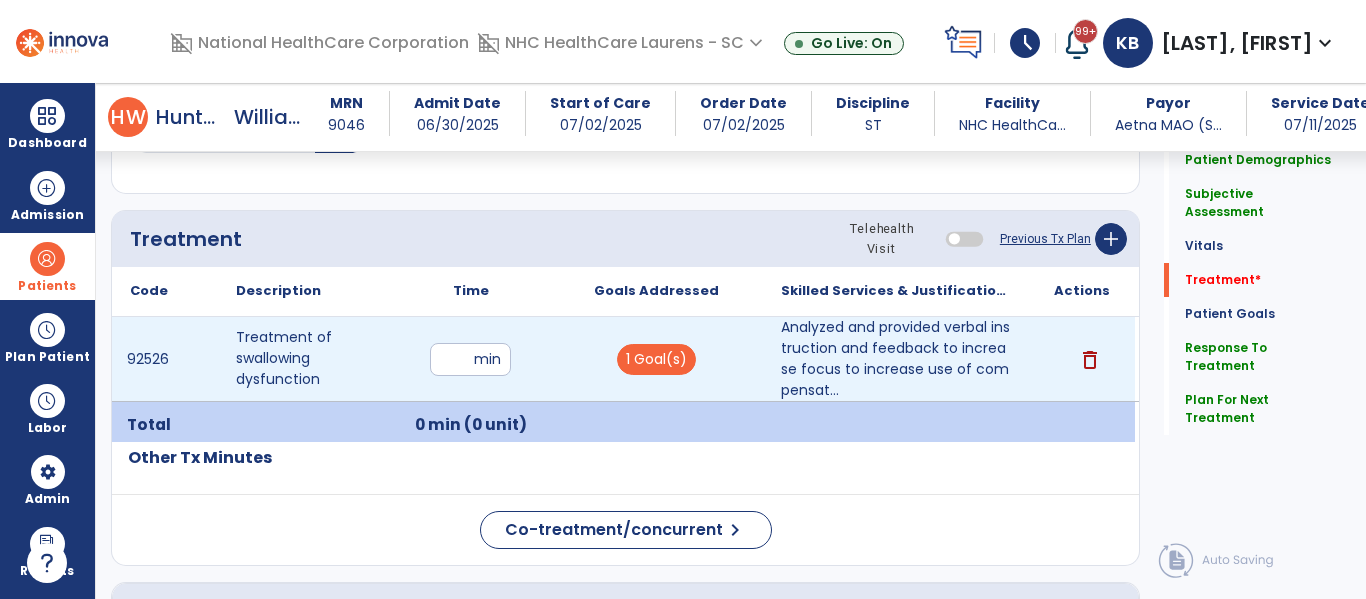type on "**" 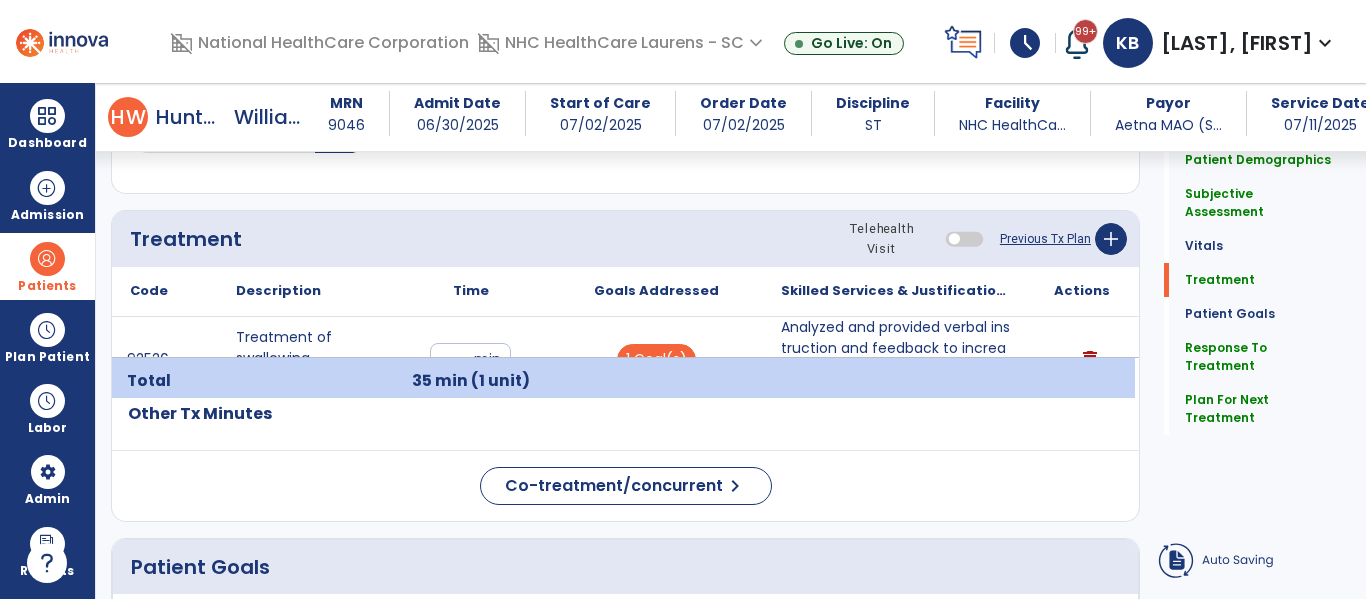 click on "Quick Links  Patient Demographics   Patient Demographics   Subjective Assessment   Subjective Assessment   Vitals   Vitals   Treatment   Treatment   Patient Goals   Patient Goals   Response To Treatment   Response To Treatment   Plan For Next Treatment   Plan For Next Treatment" 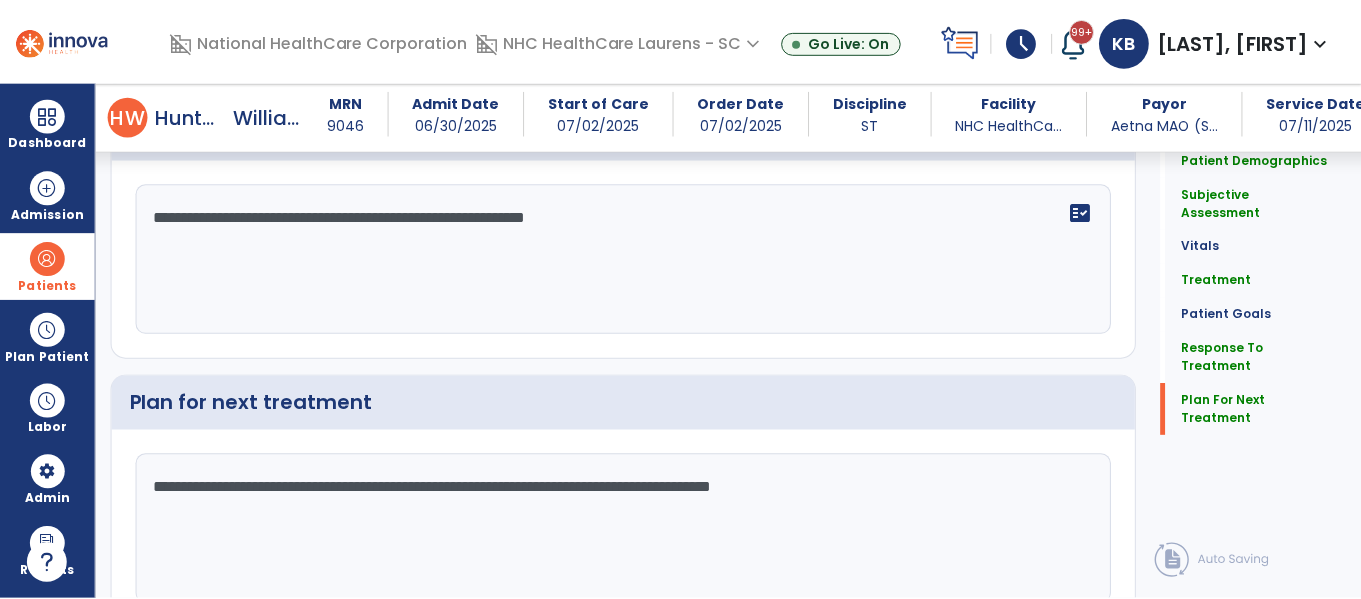 scroll, scrollTop: 2799, scrollLeft: 0, axis: vertical 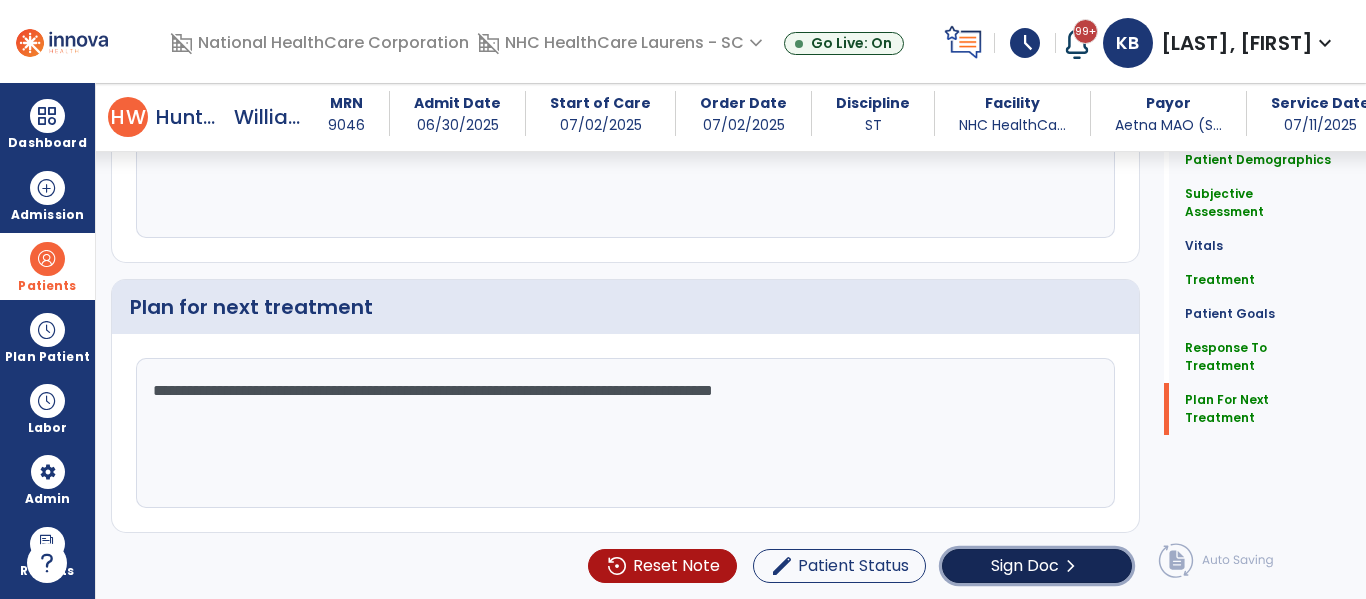 click on "chevron_right" 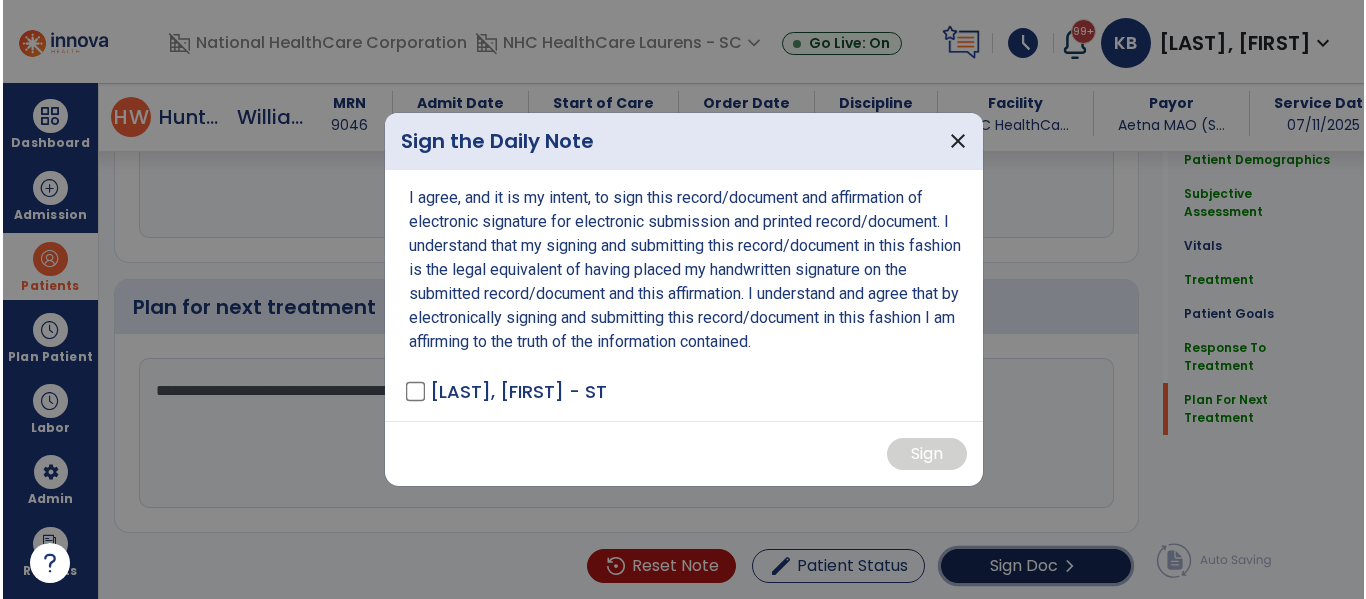 scroll, scrollTop: 2799, scrollLeft: 0, axis: vertical 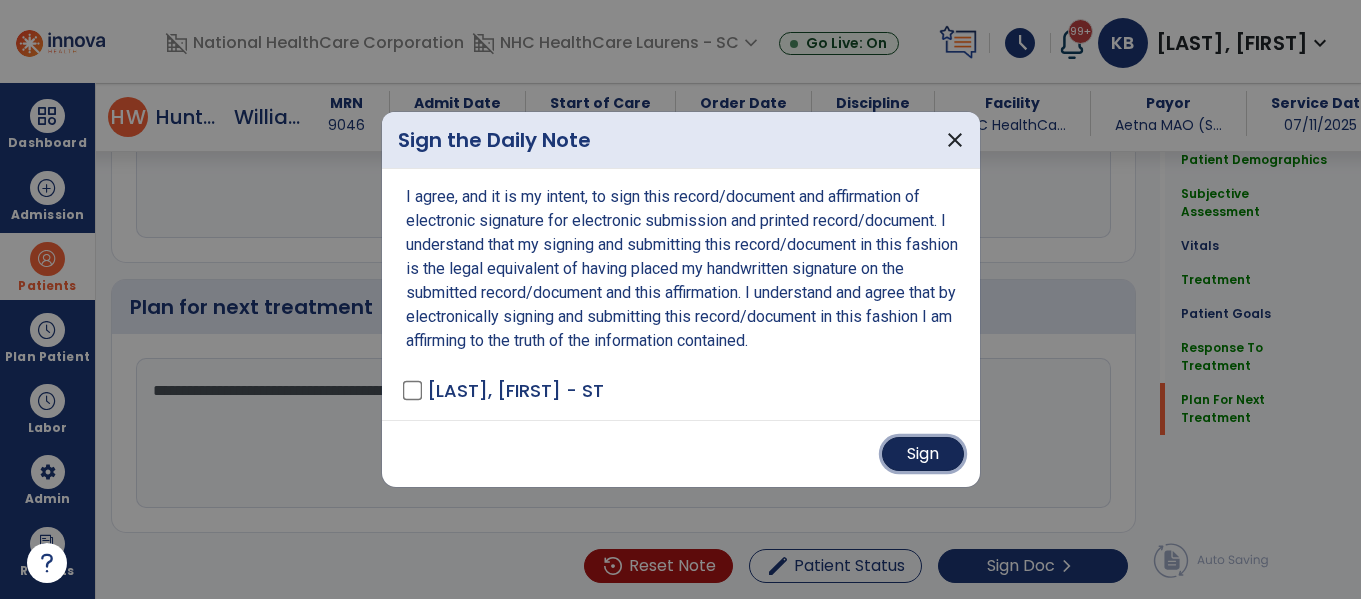 click on "Sign" at bounding box center [923, 454] 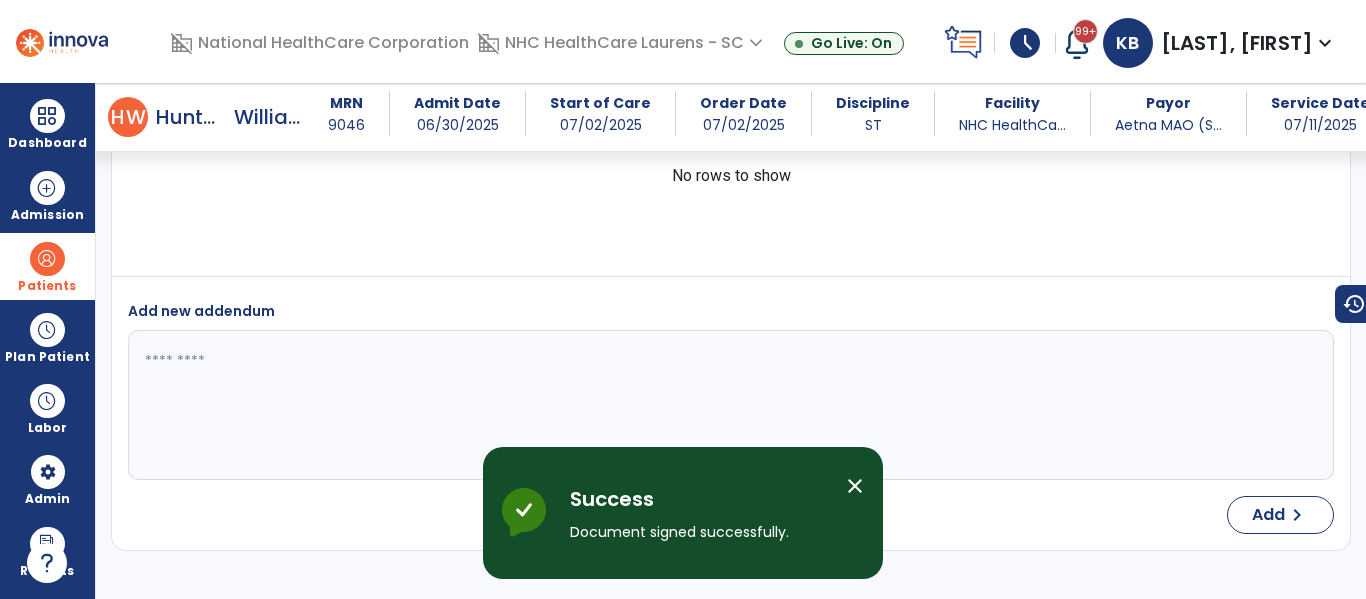 scroll, scrollTop: 4710, scrollLeft: 0, axis: vertical 